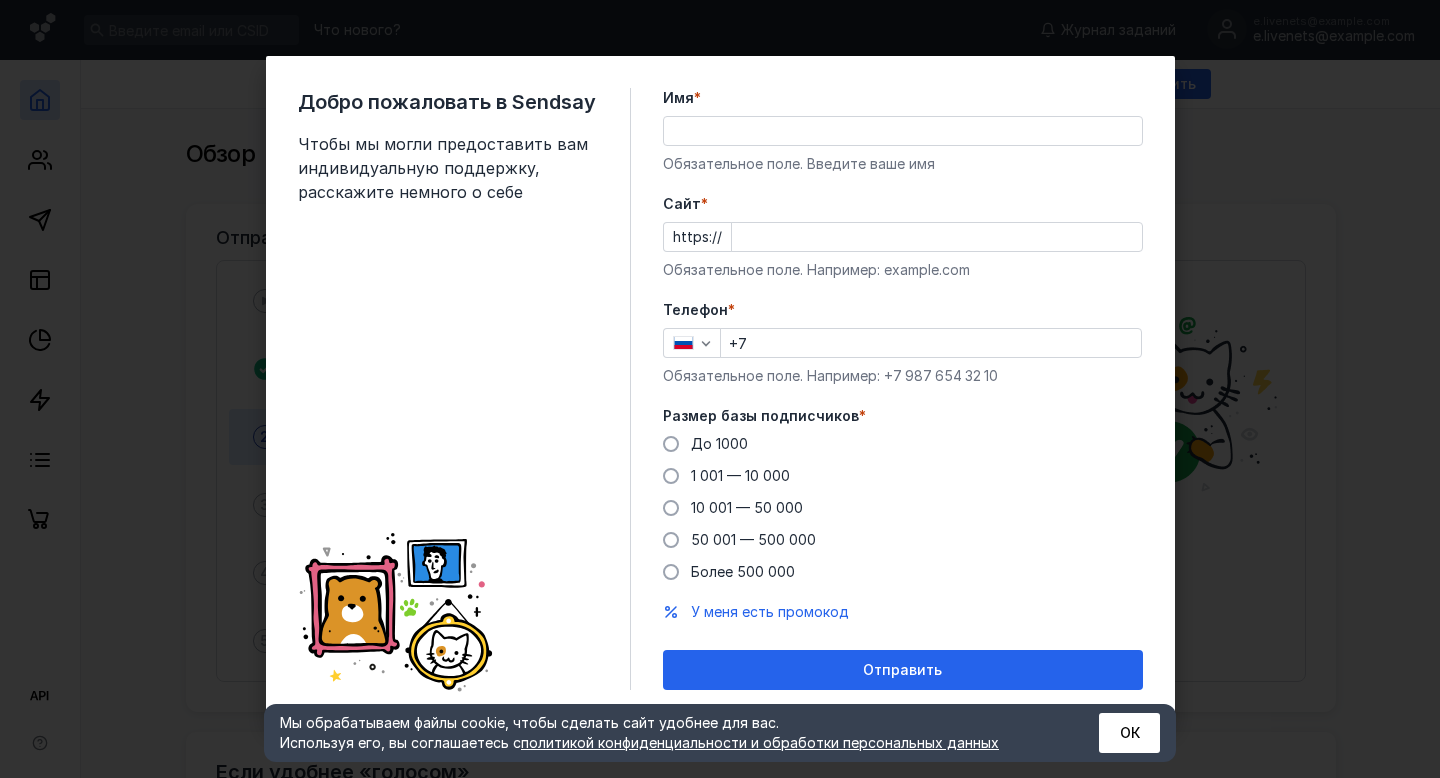 scroll, scrollTop: 0, scrollLeft: 0, axis: both 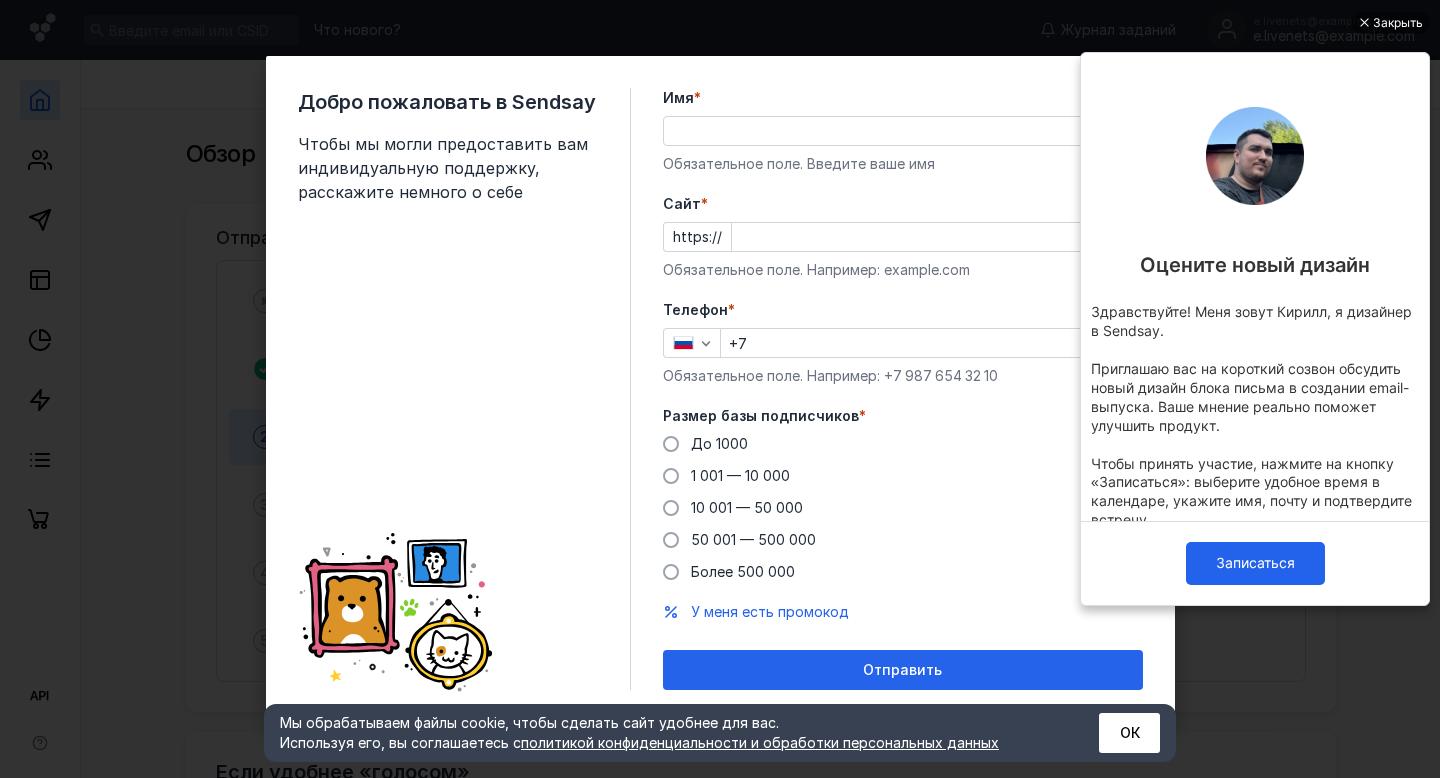 click on "Добро пожаловать в Sendsay Чтобы мы могли предоставить вам индивидуальную поддержку, расскажите немного о себе" at bounding box center [464, 389] 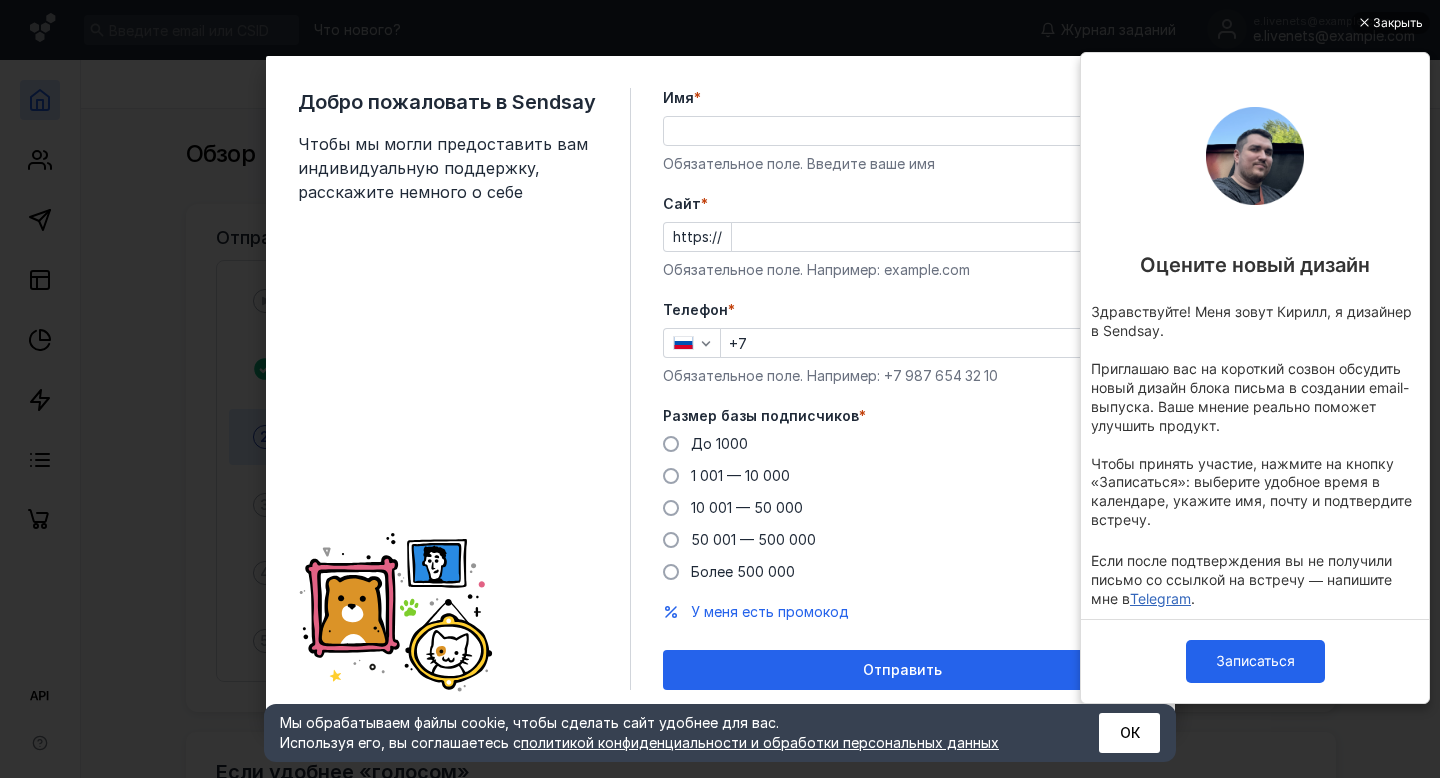 click on "Имя  * Обязательное поле. Введите ваше имя Cайт  * https:// Обязательное поле. Например: example.com Телефон  * +7 Обязательное поле. Например: +7 987 654 32 10 Размер базы подписчиков  * До 1000 1 001 — 10 000 10 001 — 50 000 50 001 — 500 000 Более 500 000 У меня есть промокод Отправить" at bounding box center (903, 389) 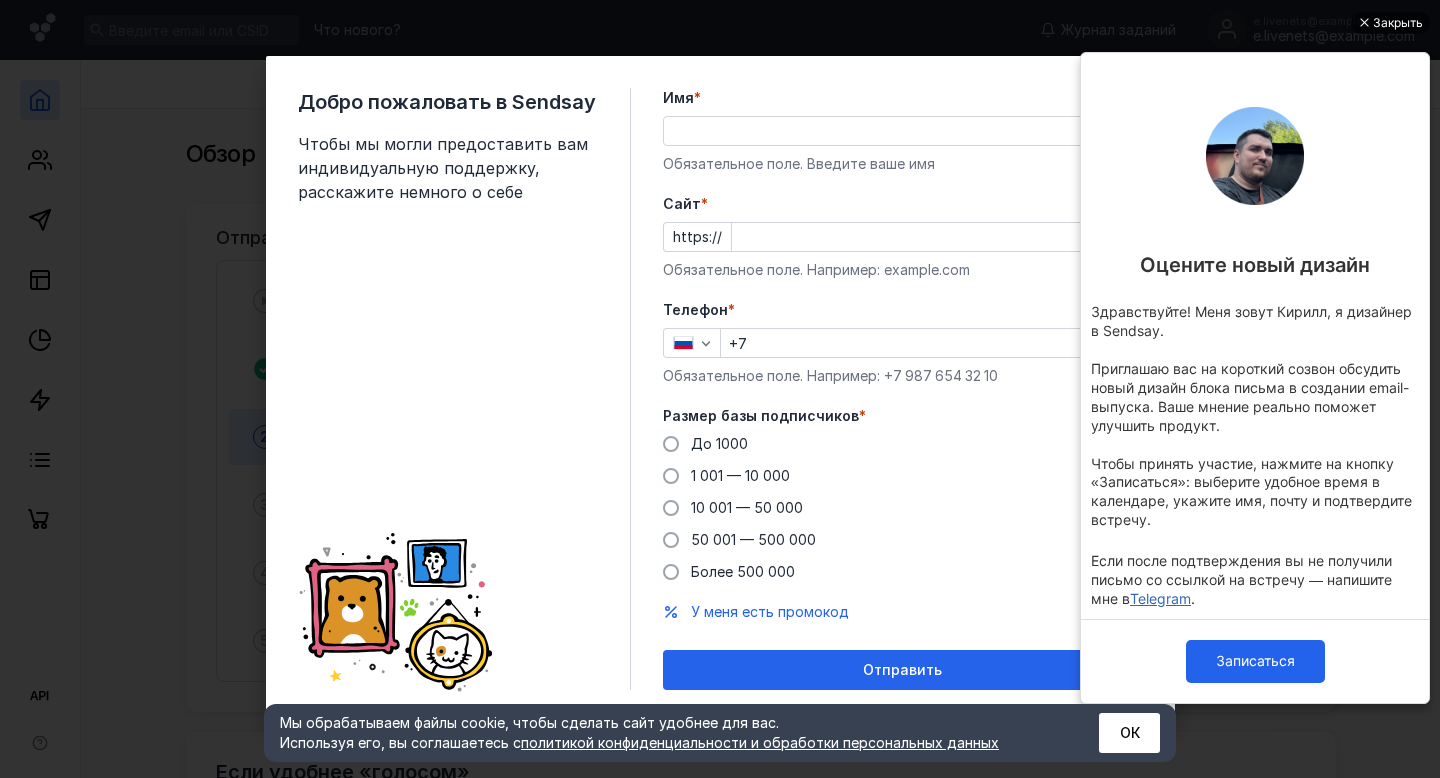 click on "Закрыть" at bounding box center [1398, 23] 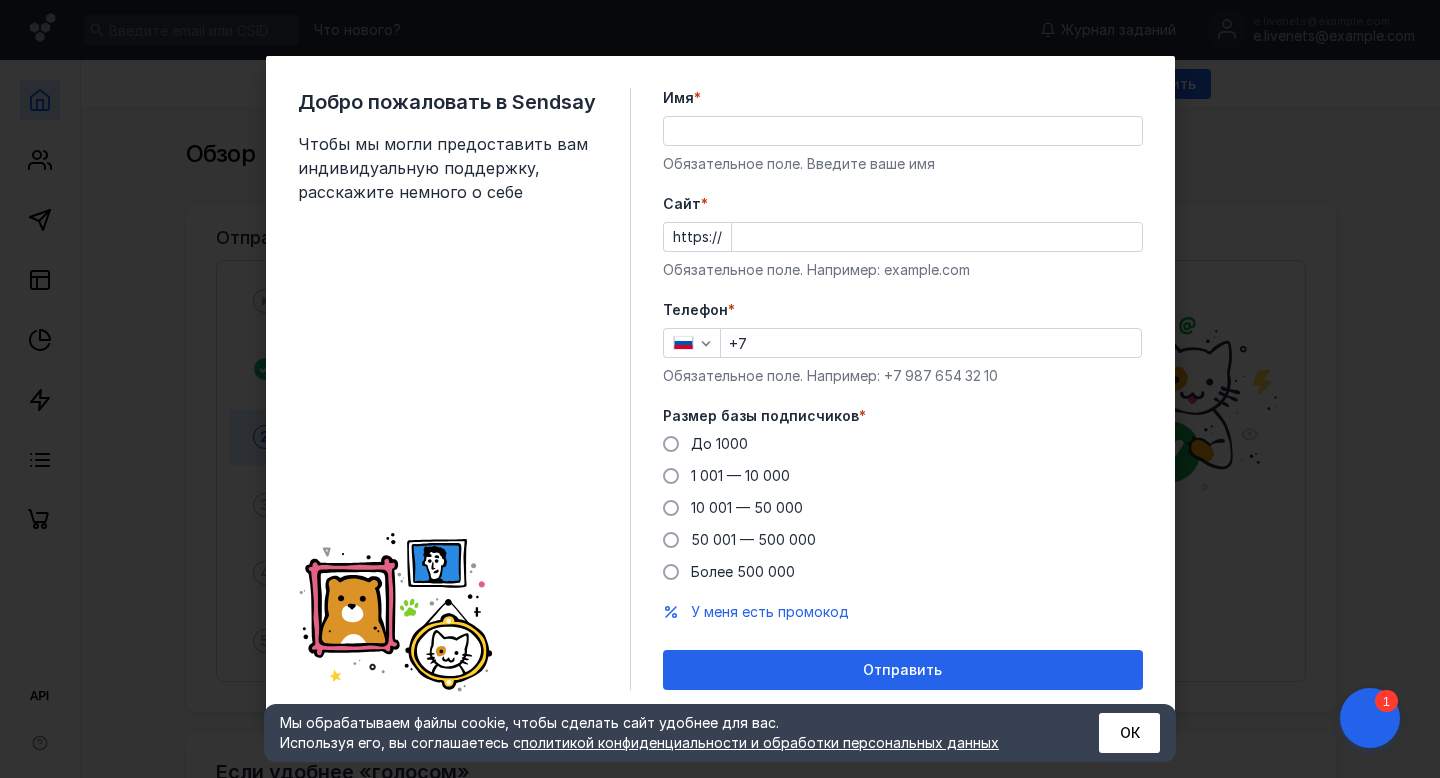 scroll, scrollTop: 0, scrollLeft: 0, axis: both 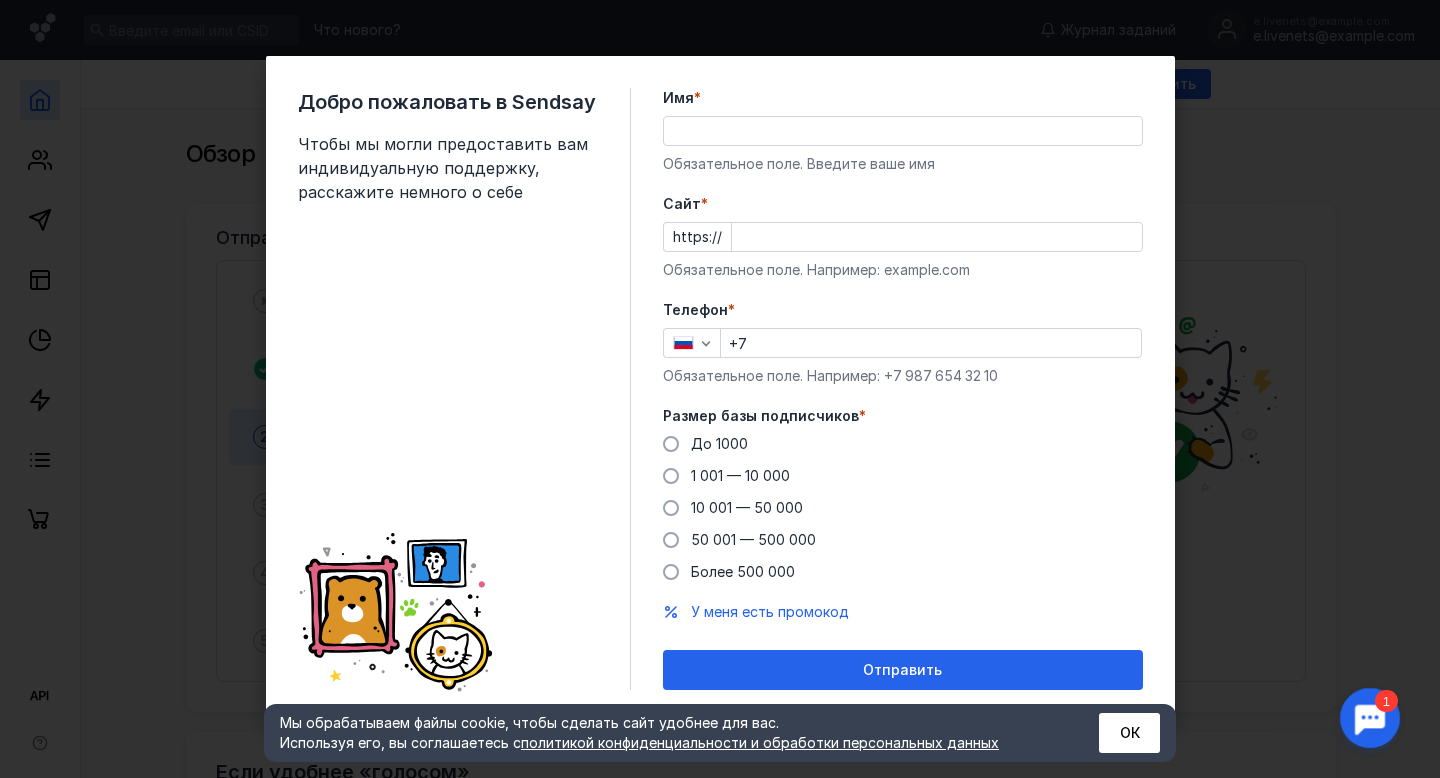 click on "Добро пожаловать в Sendsay Чтобы мы могли предоставить вам индивидуальную поддержку, расскажите немного о себе Имя  * Обязательное поле. Введите ваше имя Cайт  * https:// Обязательное поле. Например: example.com Телефон  * +7 Обязательное поле. Например: +7 987 654 32 10 Размер базы подписчиков  * До 1000 1 001 — 10 000 10 001 — 50 000 50 001 — 500 000 Более 500 000 У меня есть промокод Отправить" at bounding box center [720, 389] 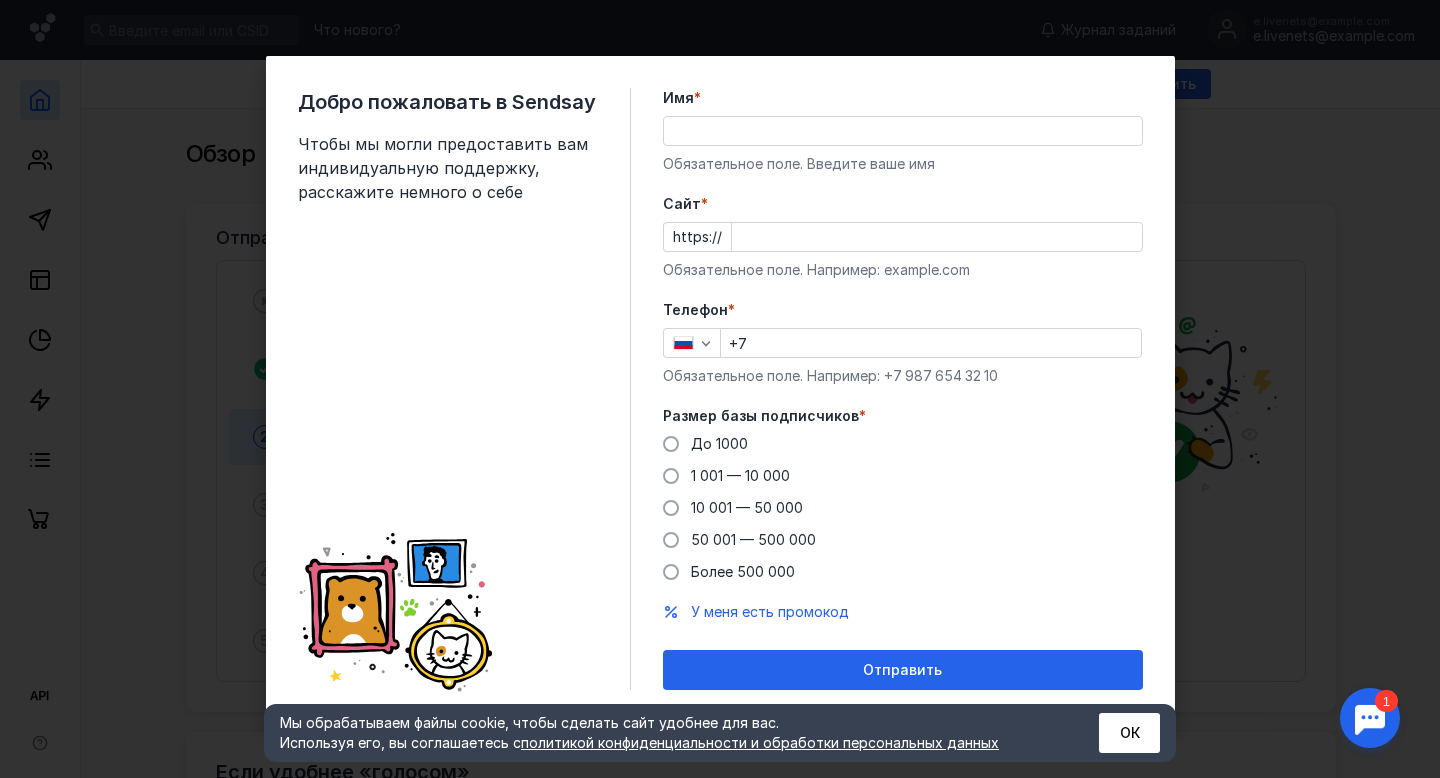 click on "Добро пожаловать в Sendsay Чтобы мы могли предоставить вам индивидуальную поддержку, расскажите немного о себе Имя  * Обязательное поле. Введите ваше имя Cайт  * https:// Обязательное поле. Например: example.com Телефон  * +7 Обязательное поле. Например: +7 987 654 32 10 Размер базы подписчиков  * До 1000 1 001 — 10 000 10 001 — 50 000 50 001 — 500 000 Более 500 000 У меня есть промокод Отправить" at bounding box center [720, 389] 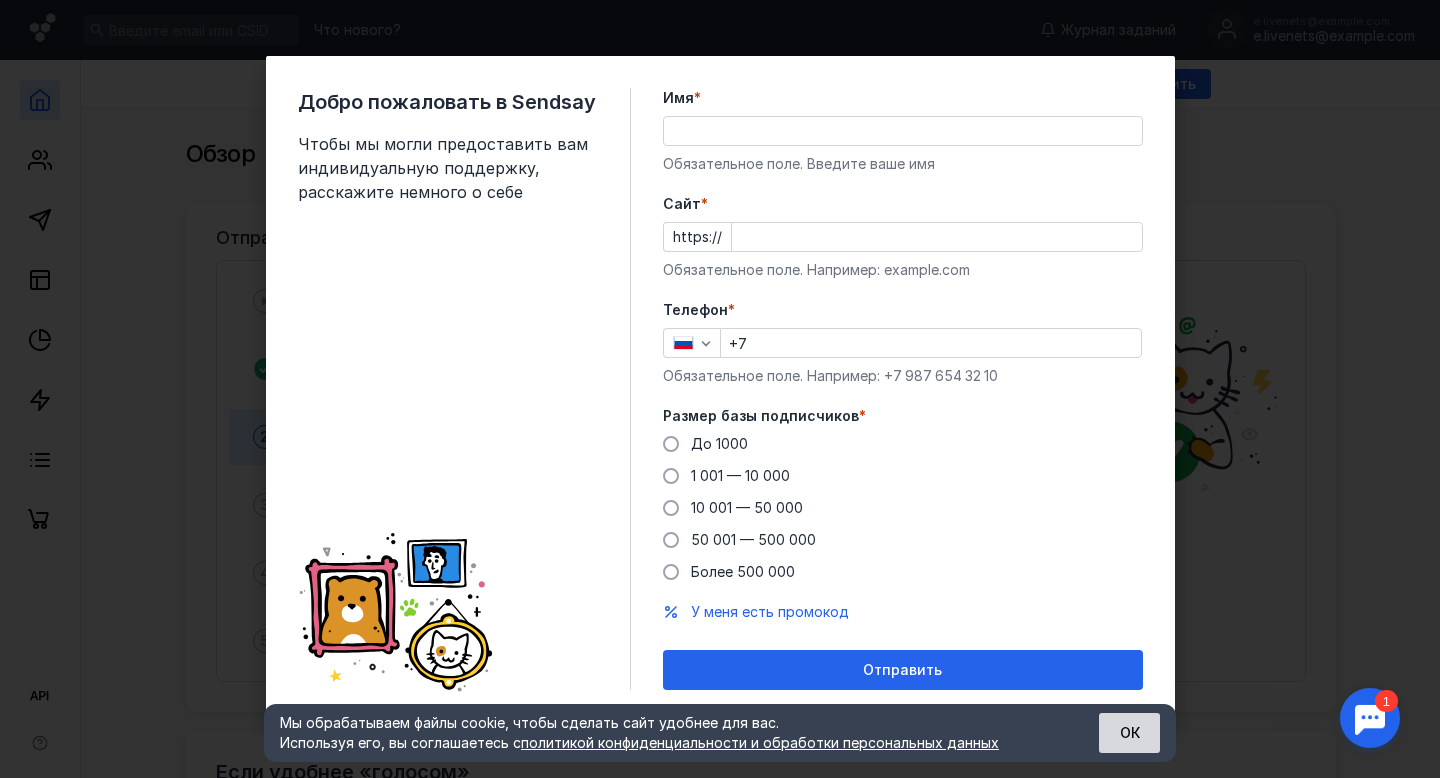 click on "ОК" at bounding box center (1129, 733) 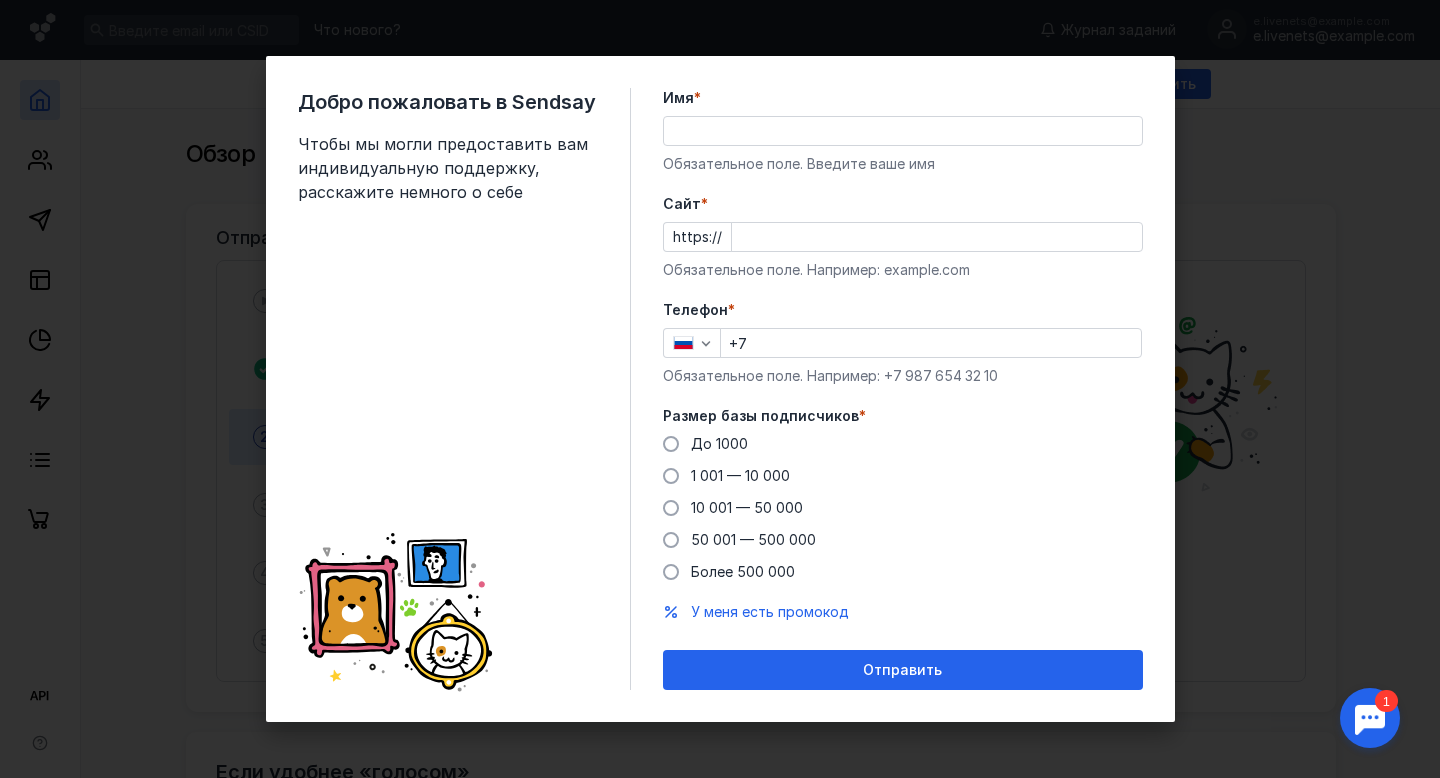 click on "Добро пожаловать в Sendsay Чтобы мы могли предоставить вам индивидуальную поддержку, расскажите немного о себе Имя  * Обязательное поле. Введите ваше имя Cайт  * https:// Обязательное поле. Например: example.com Телефон  * +7 Обязательное поле. Например: +7 987 654 32 10 Размер базы подписчиков  * До 1000 1 001 — 10 000 10 001 — 50 000 50 001 — 500 000 Более 500 000 У меня есть промокод Отправить" at bounding box center [720, 389] 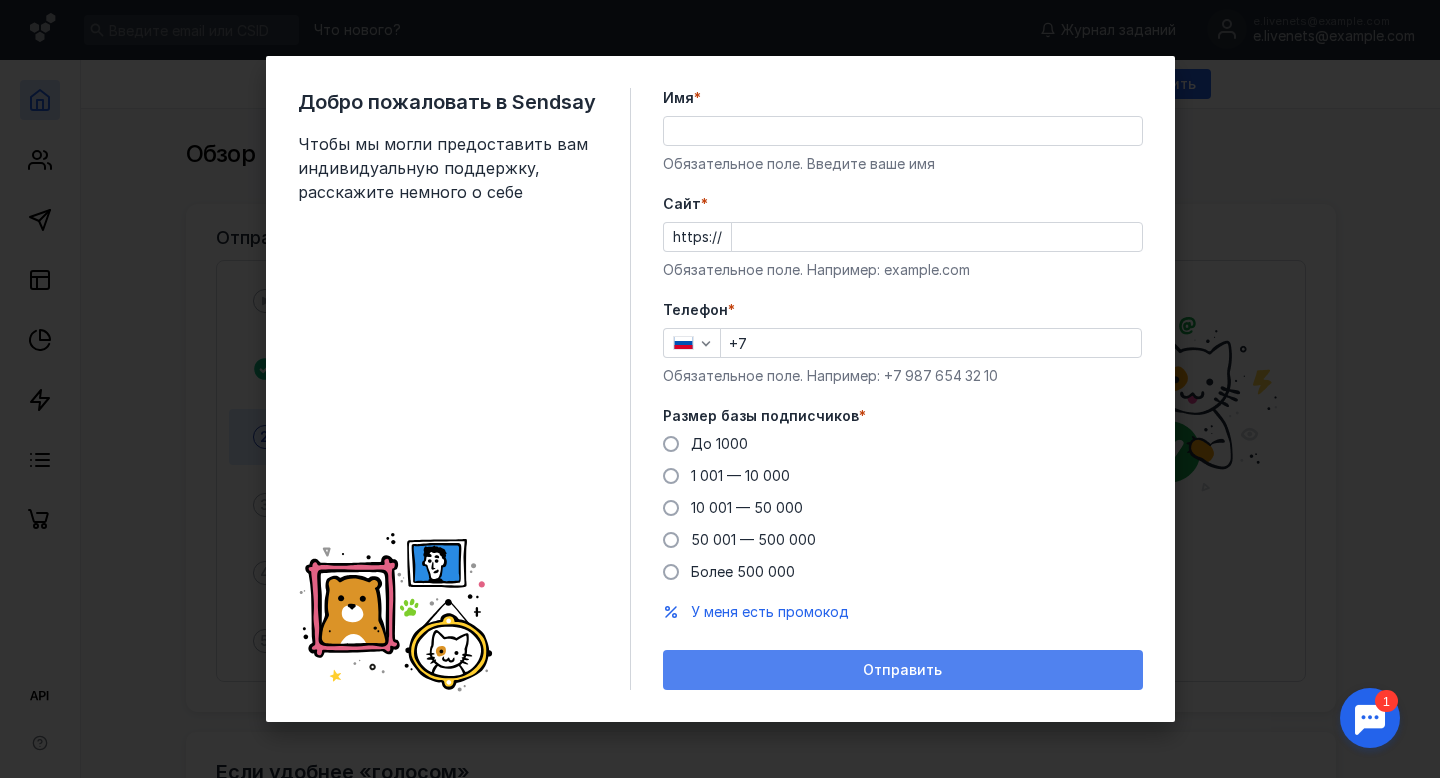click on "Отправить" at bounding box center (903, 670) 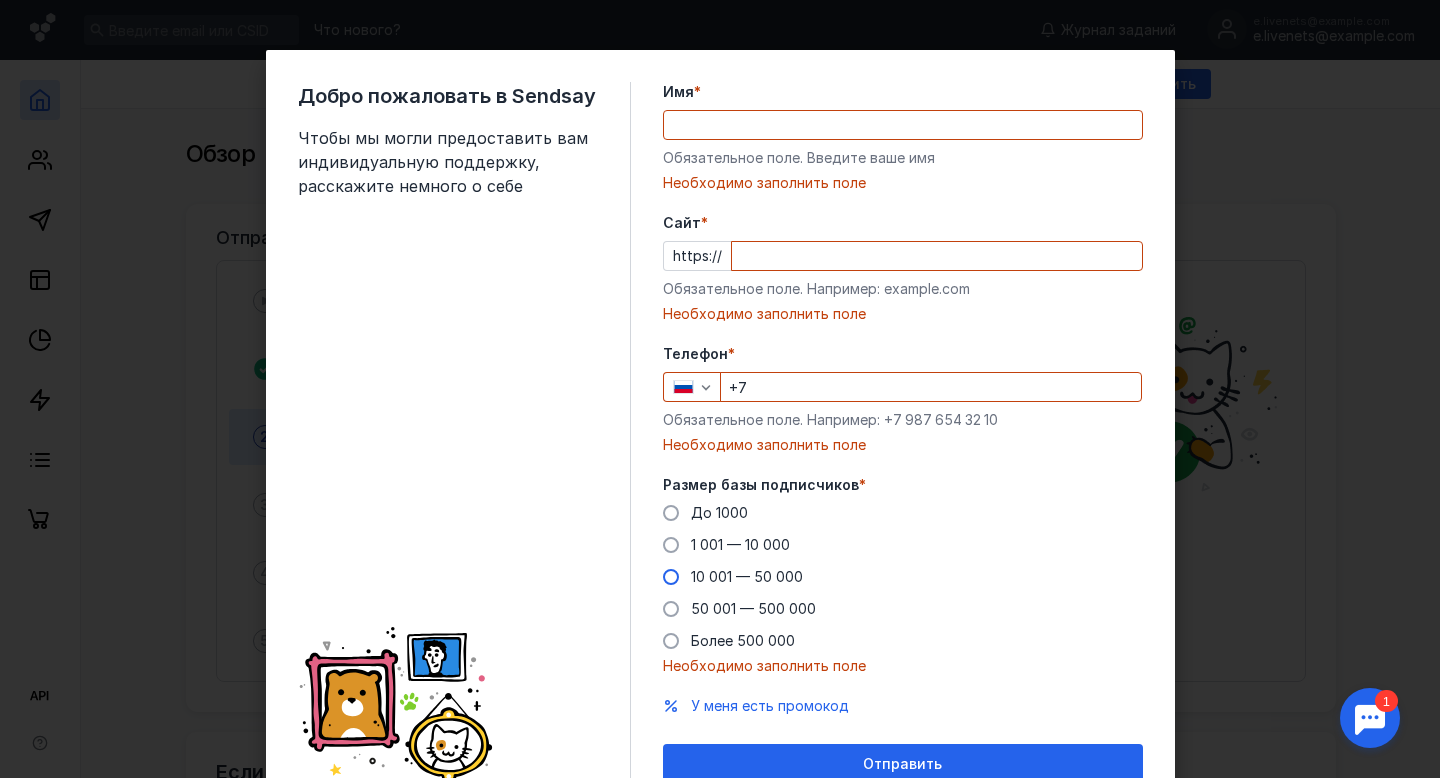 click on "10 001 — 50 000" at bounding box center [747, 576] 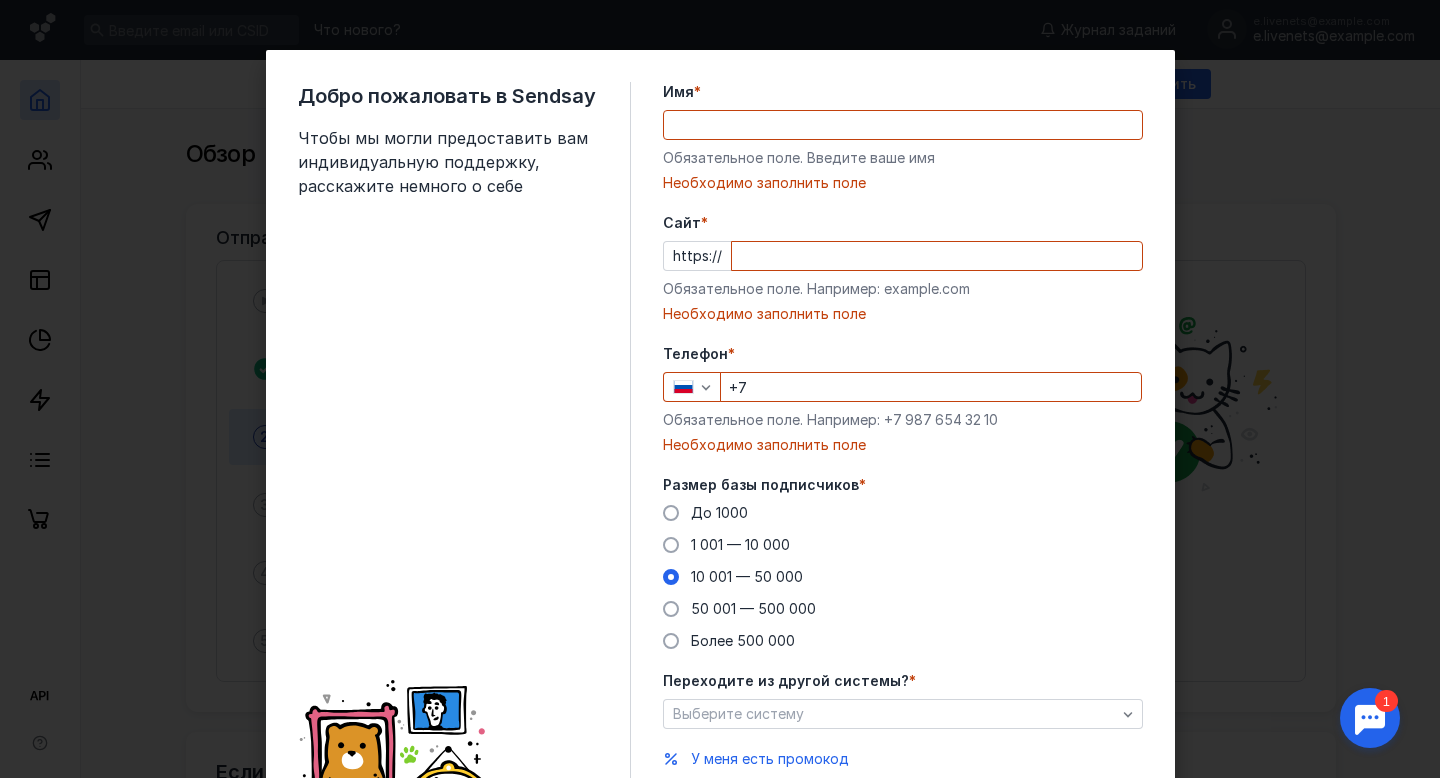 click on "+7" at bounding box center (931, 387) 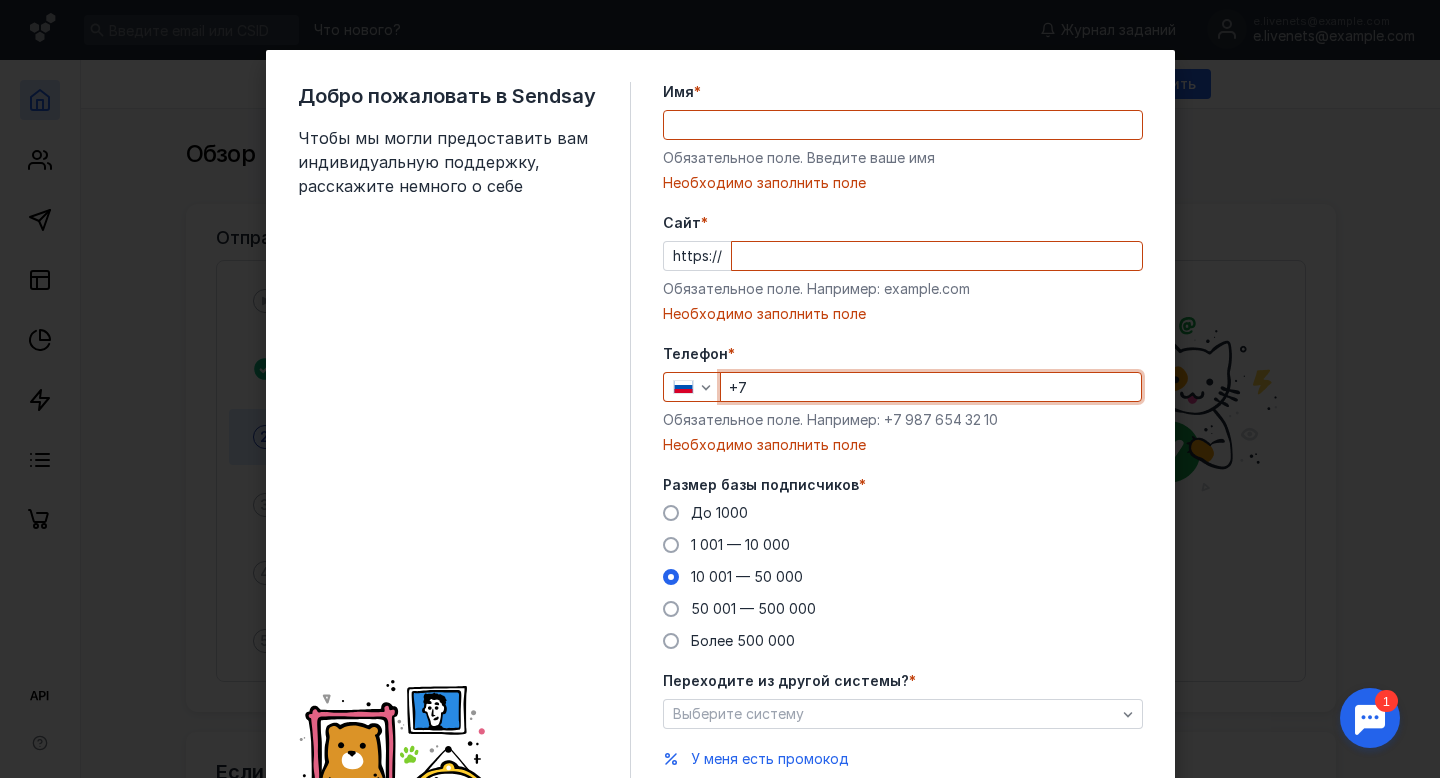 click on "+7" at bounding box center [931, 387] 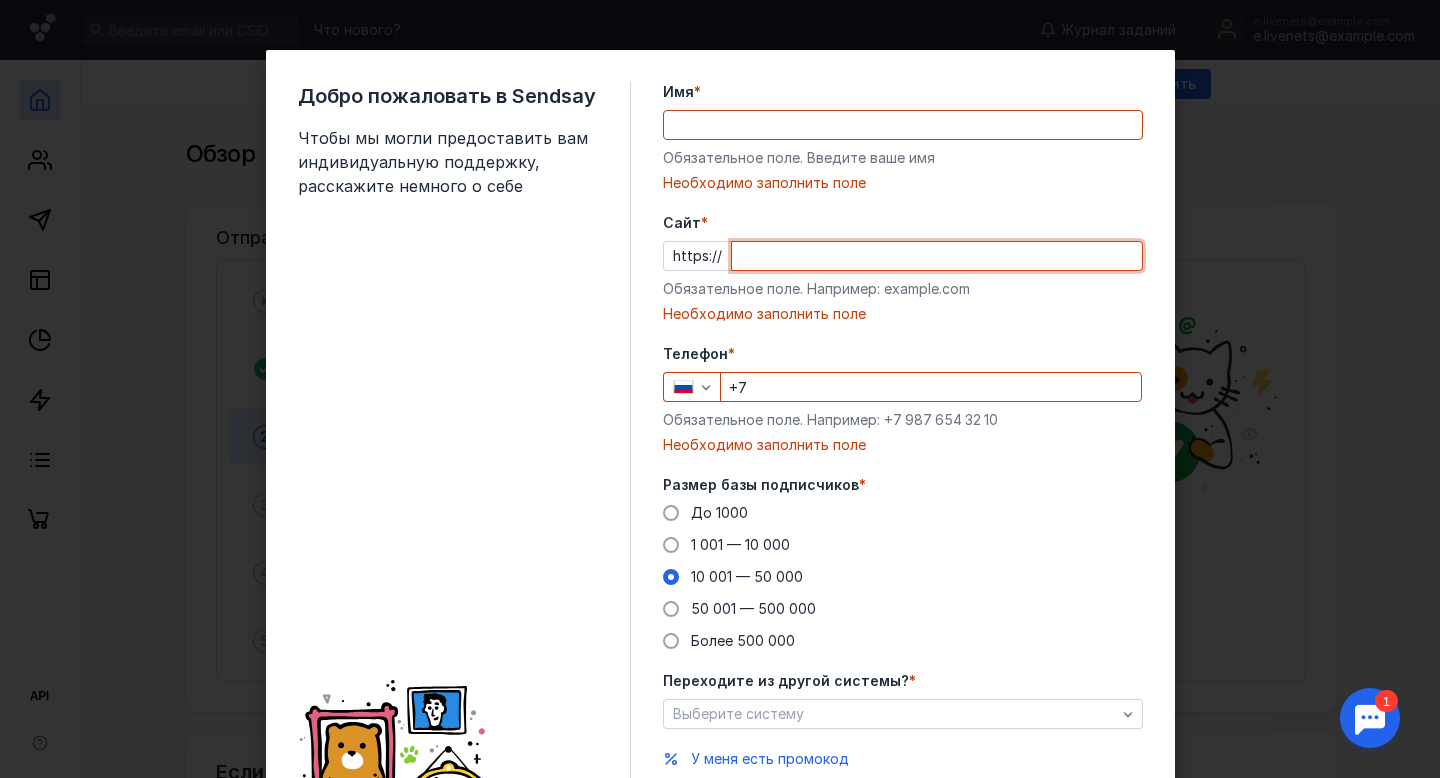 click on "Cайт  *" at bounding box center [937, 256] 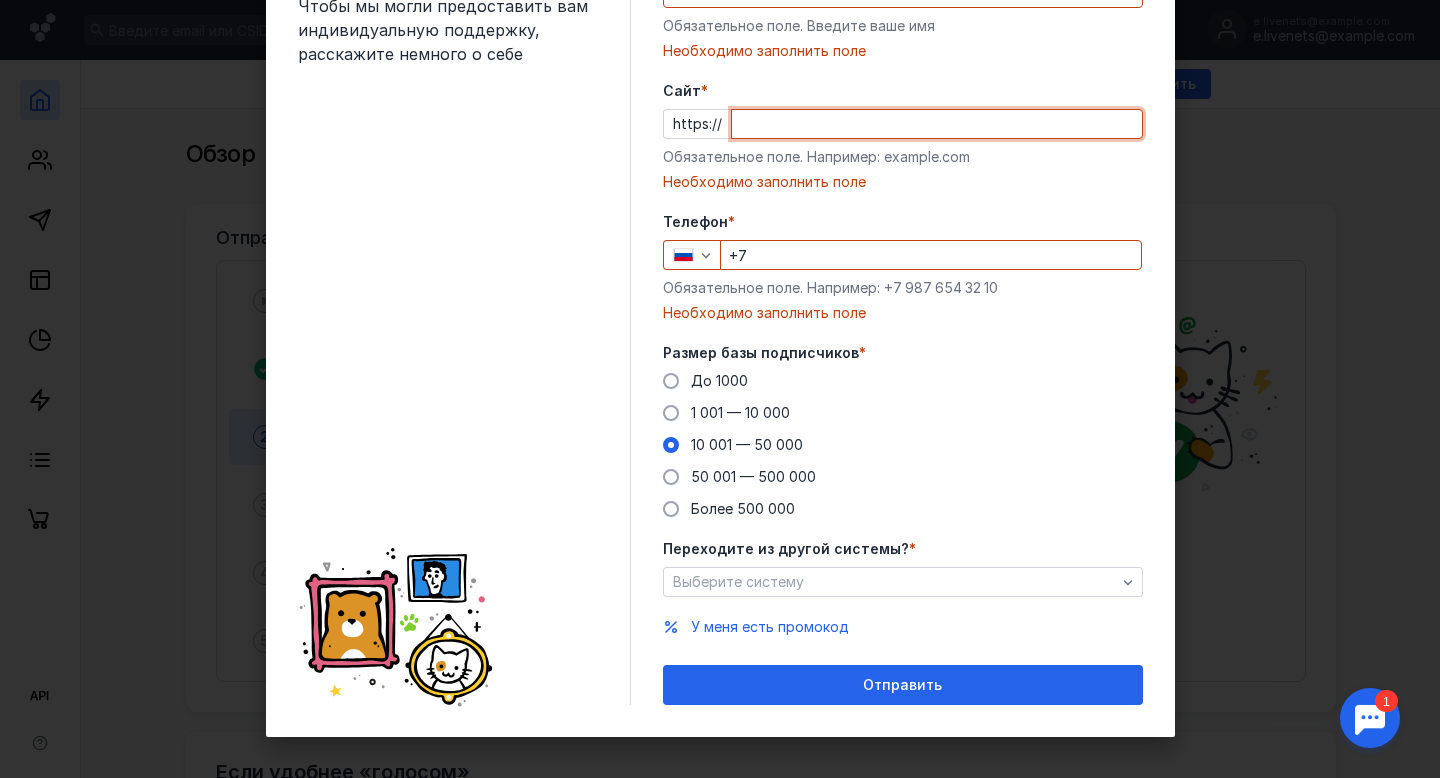scroll, scrollTop: 130, scrollLeft: 0, axis: vertical 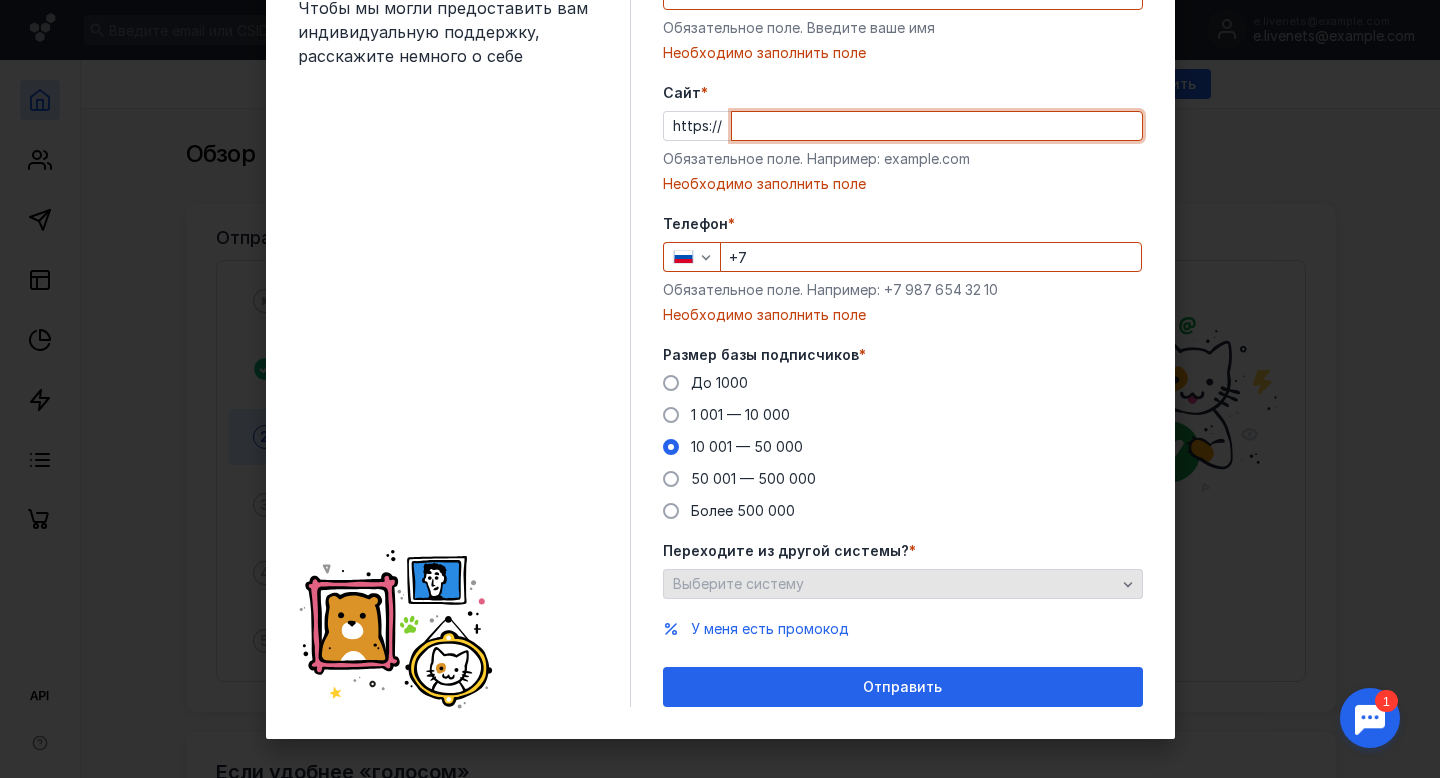 click on "Выберите систему" at bounding box center (738, 583) 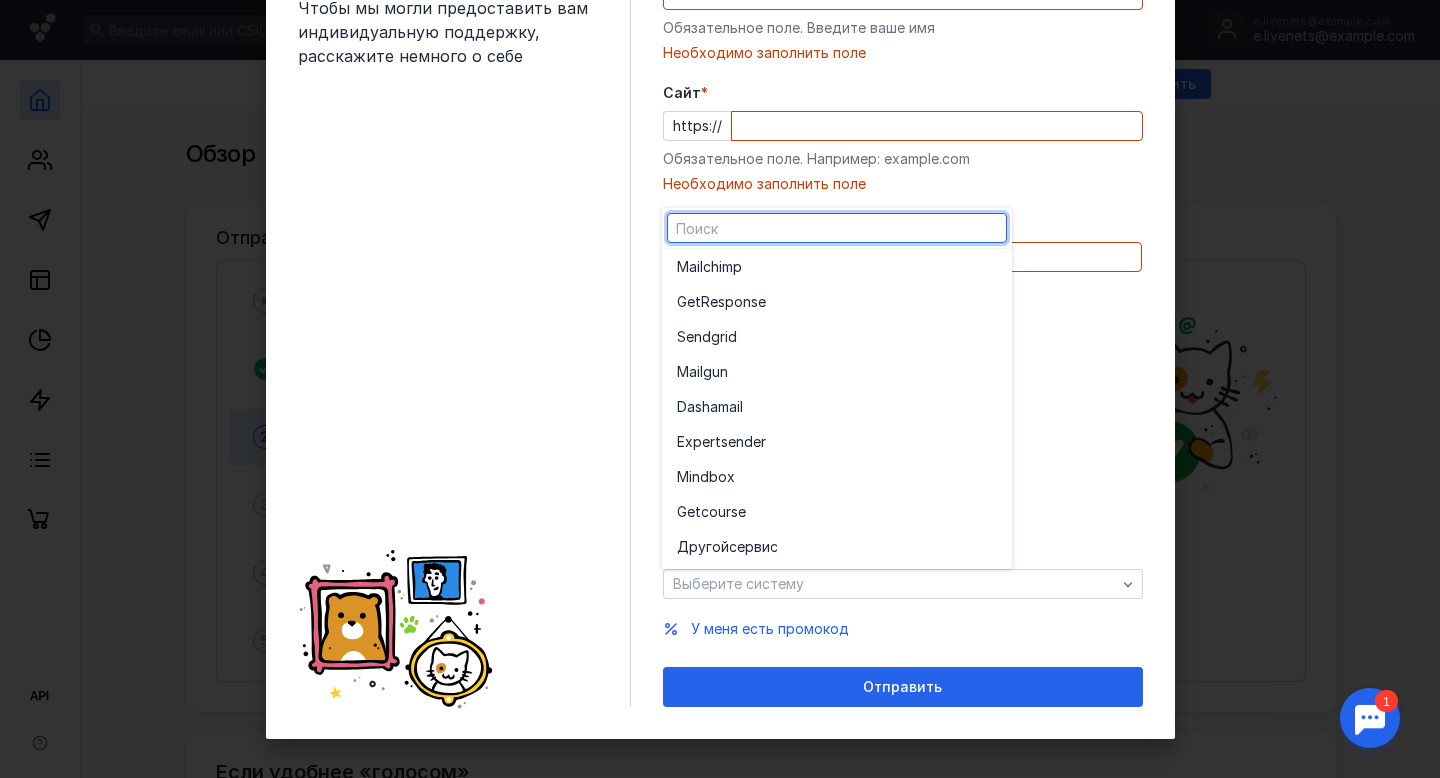 scroll, scrollTop: 0, scrollLeft: 0, axis: both 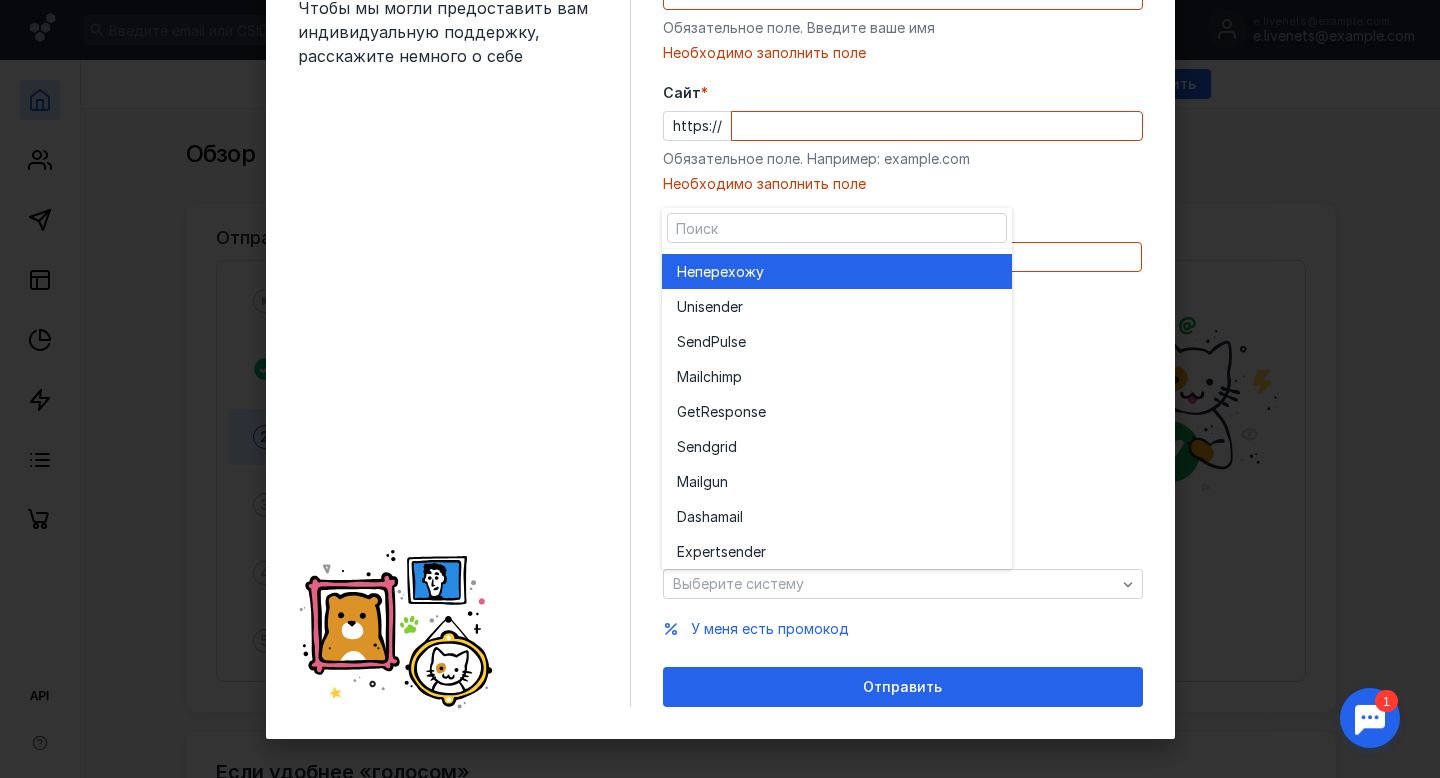 click on "перехожу" at bounding box center [729, 272] 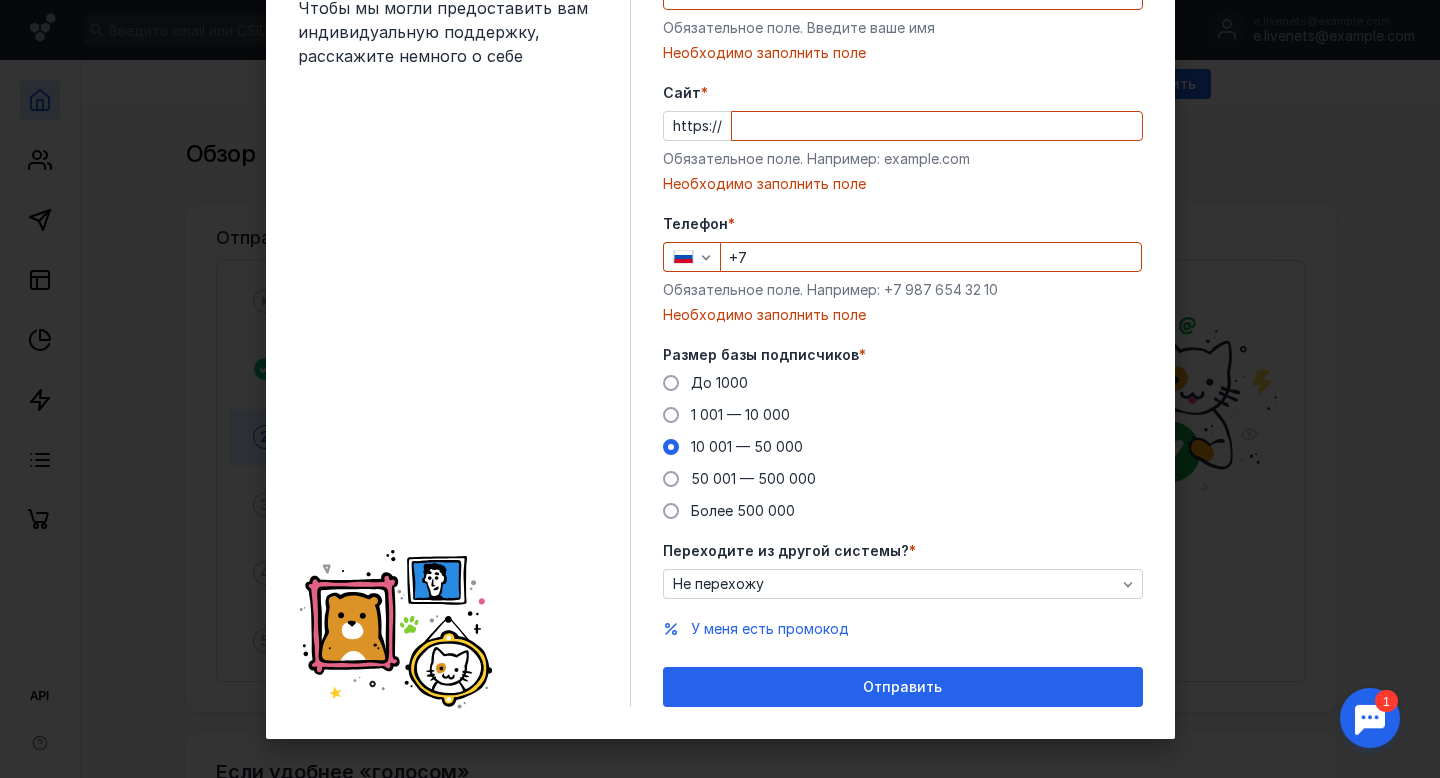 scroll, scrollTop: 141, scrollLeft: 0, axis: vertical 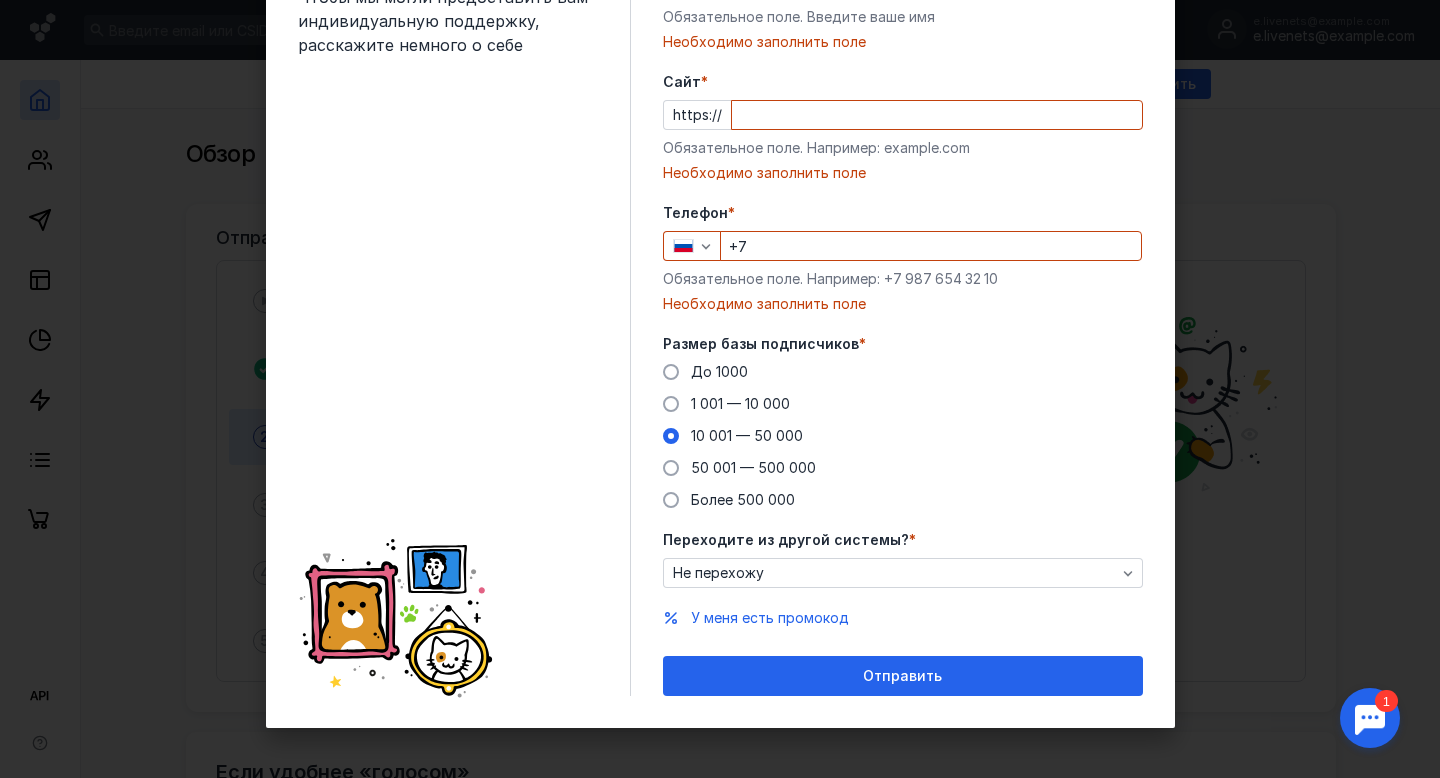 click on "Добро пожаловать в Sendsay Чтобы мы могли предоставить вам индивидуальную поддержку, расскажите немного о себе Имя  * Обязательное поле. Введите ваше имя Необходимо заполнить поле Cайт  * https:// Обязательное поле. Например: example.com Необходимо заполнить поле Телефон  * +7 Обязательное поле. Например: +7 987 654 32 10 Необходимо заполнить поле Размер базы подписчиков  * До 1000 1 001 — 10 000 10 001 — 50 000 50 001 — 500 000 Более 500 000 Переходите из другой системы?  * Не перехожу У меня есть промокод Отправить" at bounding box center (720, 318) 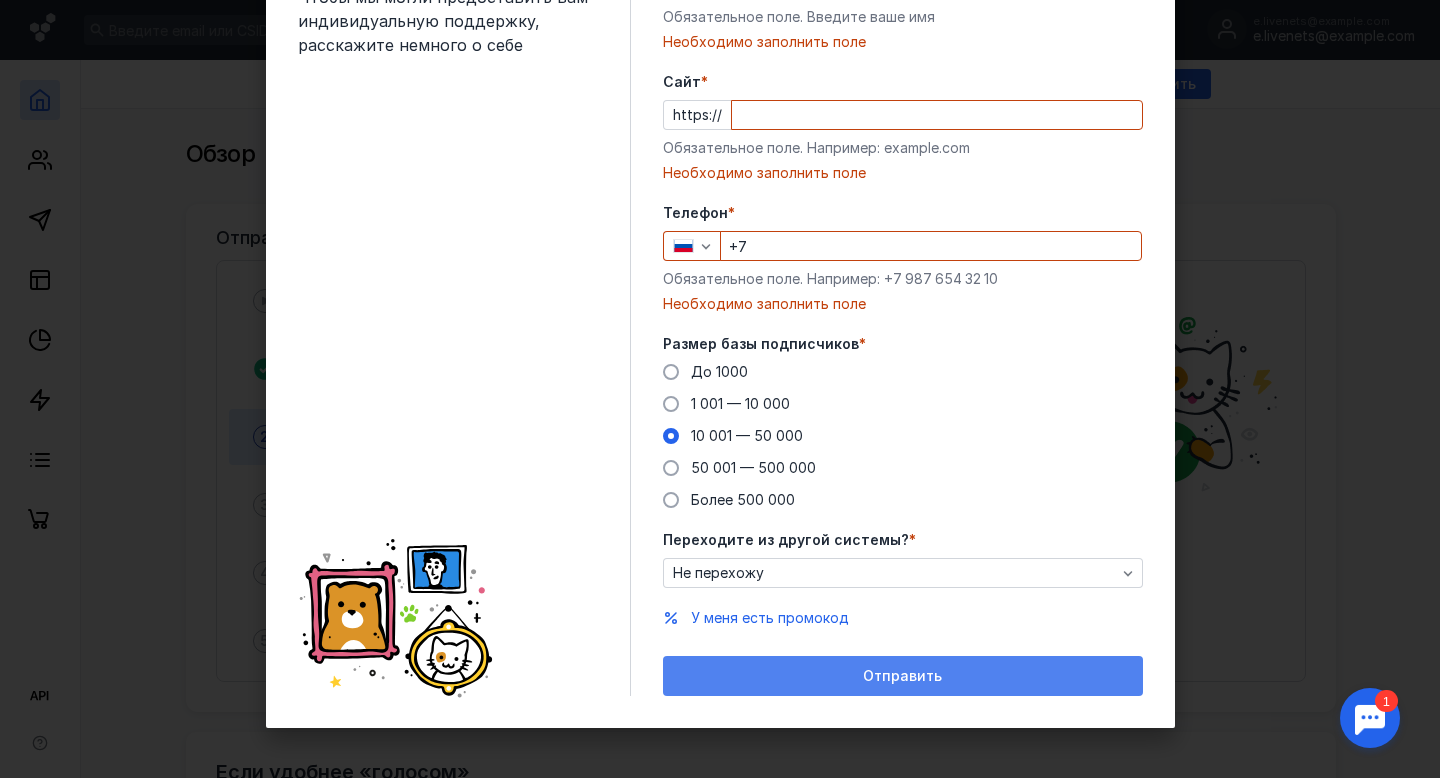 click on "Отправить" at bounding box center (903, 676) 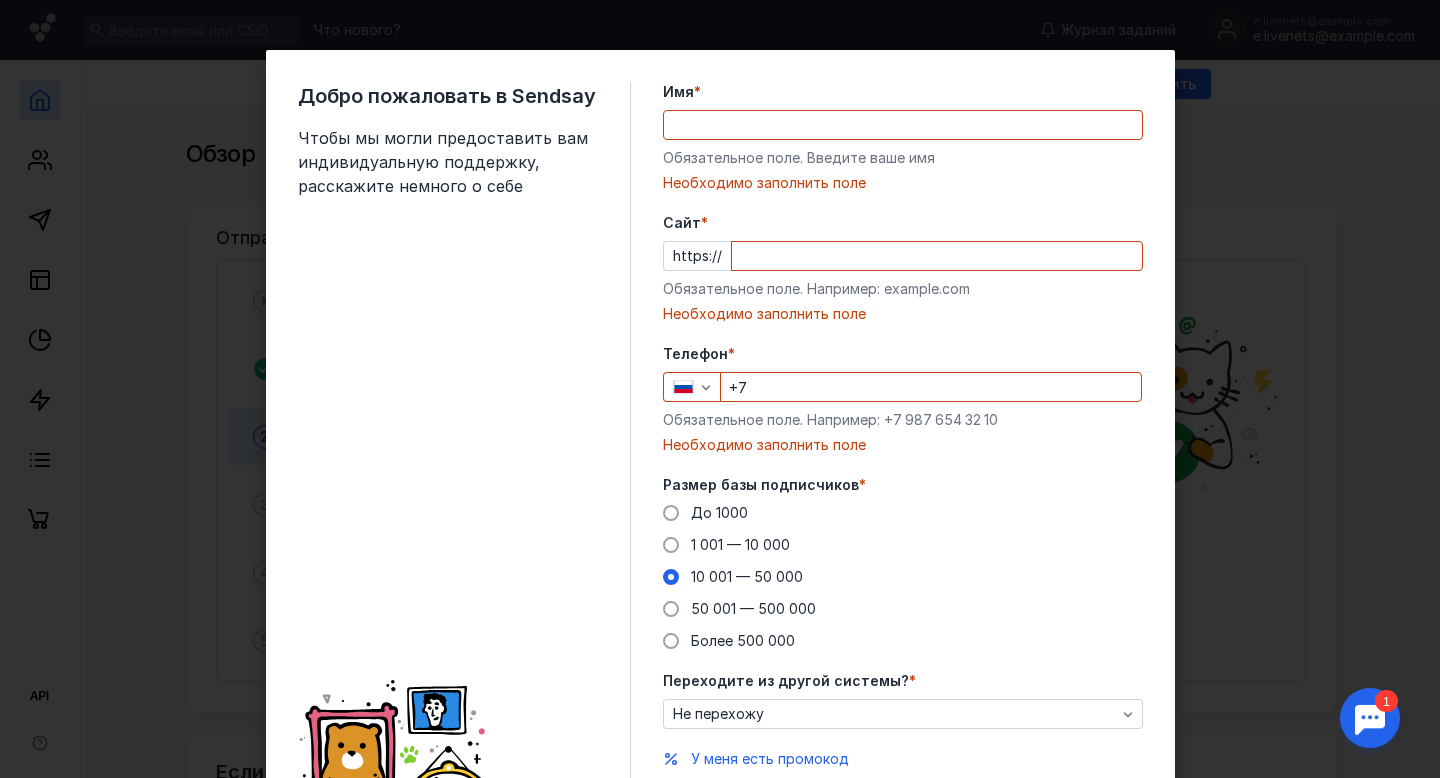 scroll, scrollTop: 0, scrollLeft: 0, axis: both 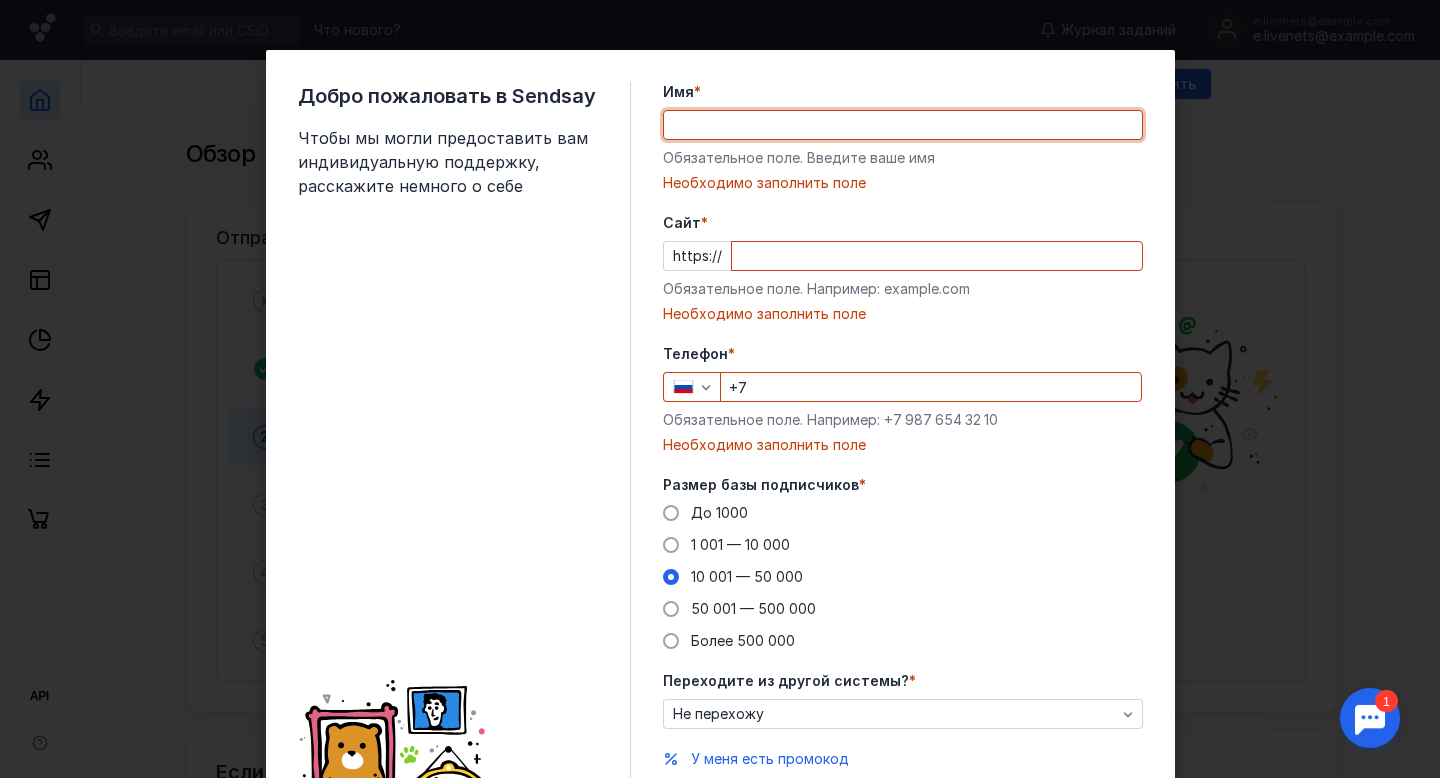 click on "Добро пожаловать в Sendsay Чтобы мы могли предоставить вам индивидуальную поддержку, расскажите немного о себе Имя  * Обязательное поле. Введите ваше имя Необходимо заполнить поле Cайт  * https:// Обязательное поле. Например: example.com Необходимо заполнить поле Телефон  * +7 Обязательное поле. Например: +7 987 654 32 10 Необходимо заполнить поле Размер базы подписчиков  * До 1000 1 001 — 10 000 10 001 — 50 000 50 001 — 500 000 Более 500 000 Переходите из другой системы?  * Не перехожу У меня есть промокод Отправить" at bounding box center (720, 389) 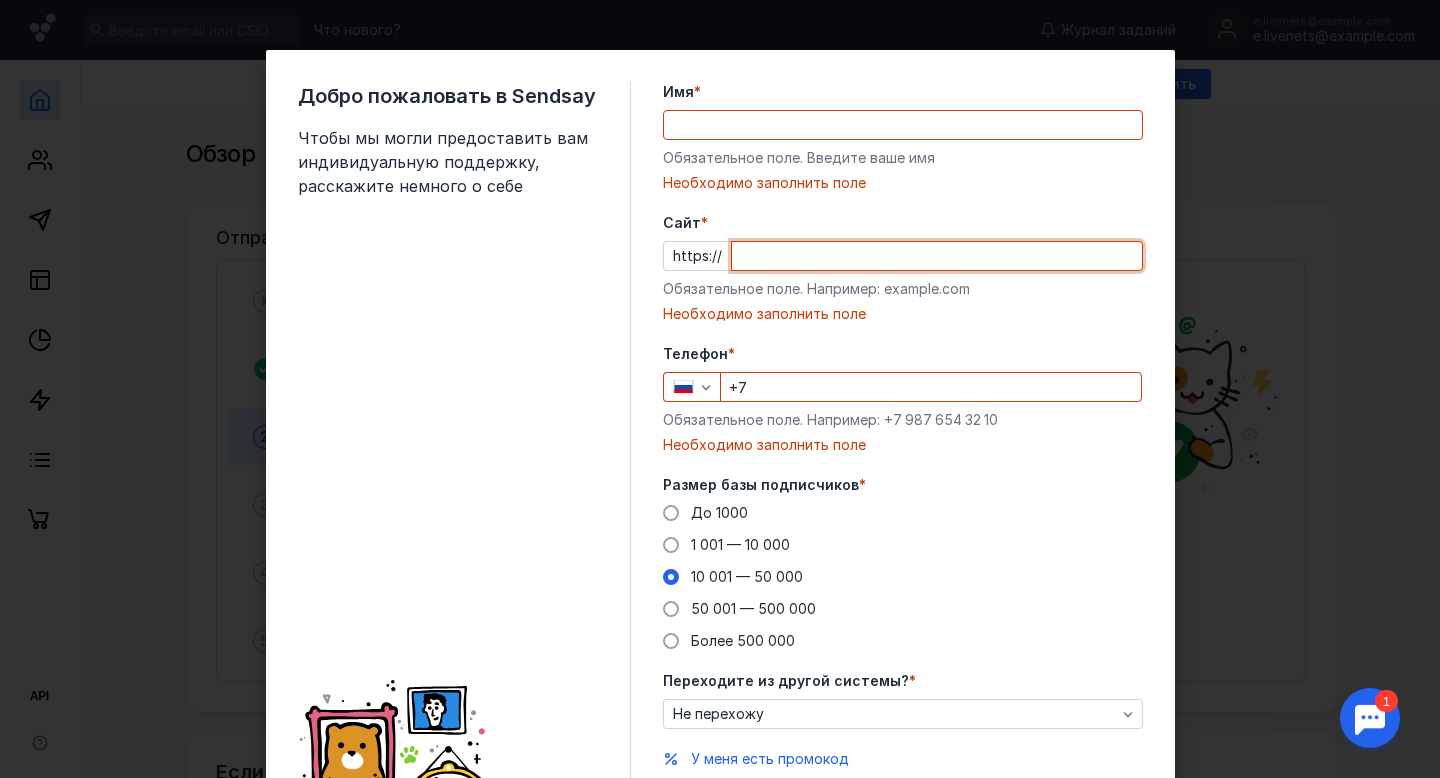 click on "Cайт  *" at bounding box center (937, 256) 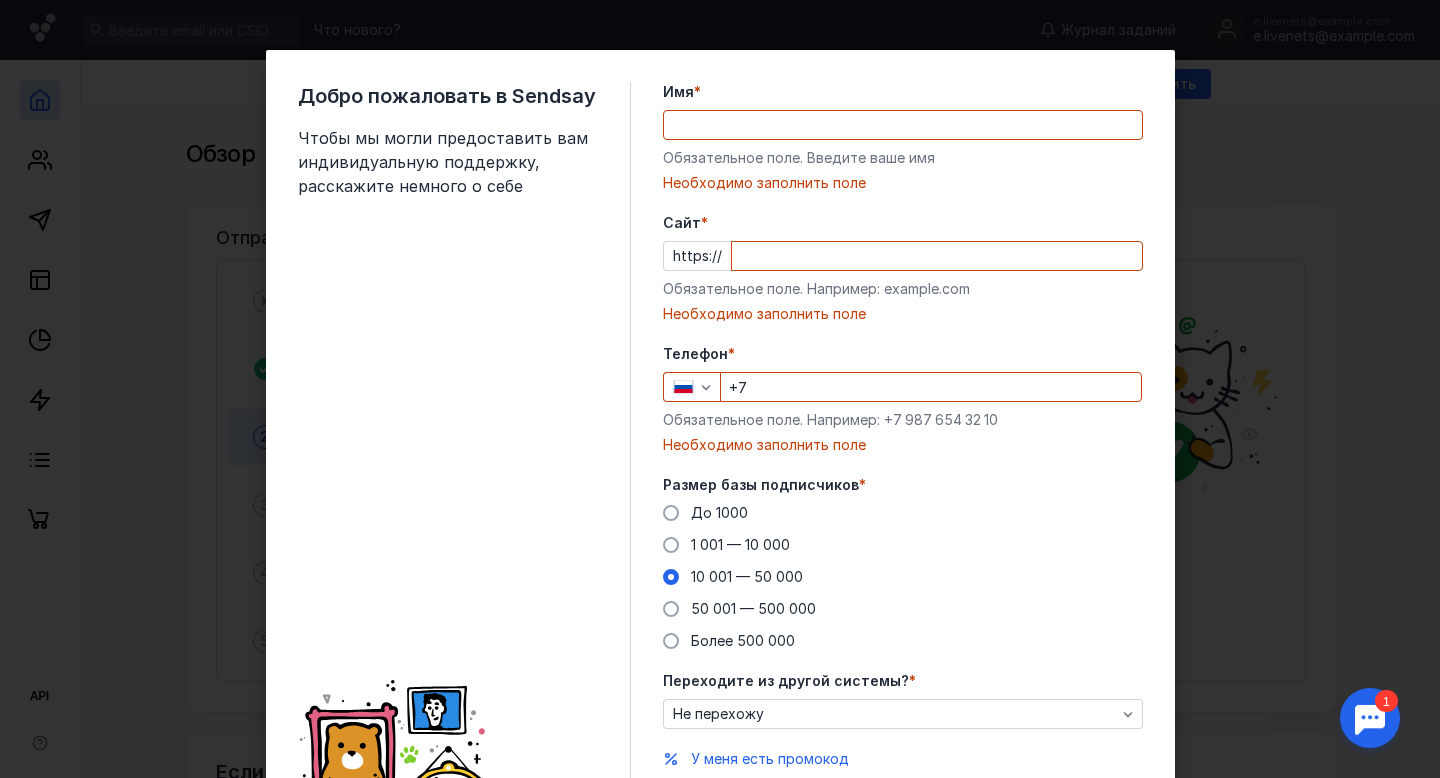 click on "Имя  *" at bounding box center [903, 92] 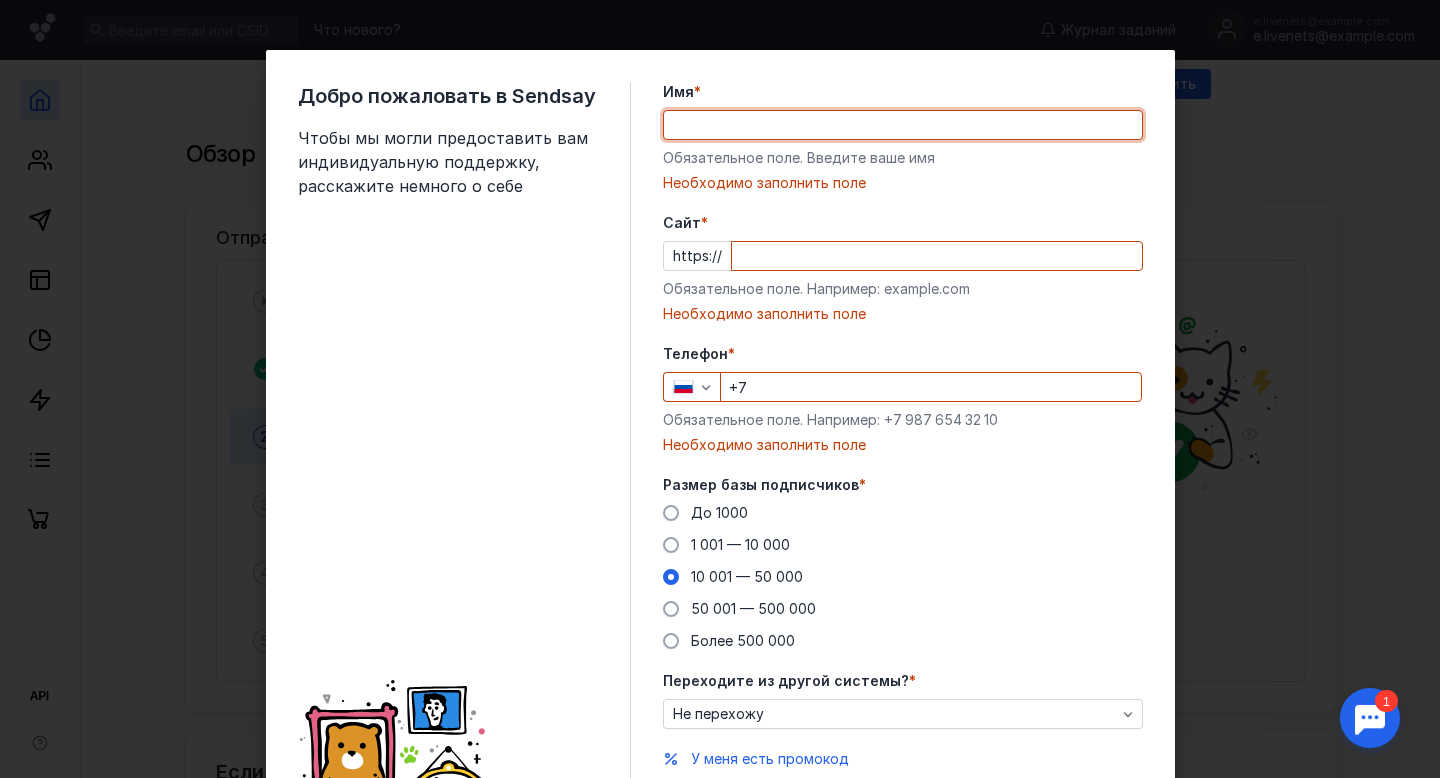 click on "Имя  *" at bounding box center [903, 125] 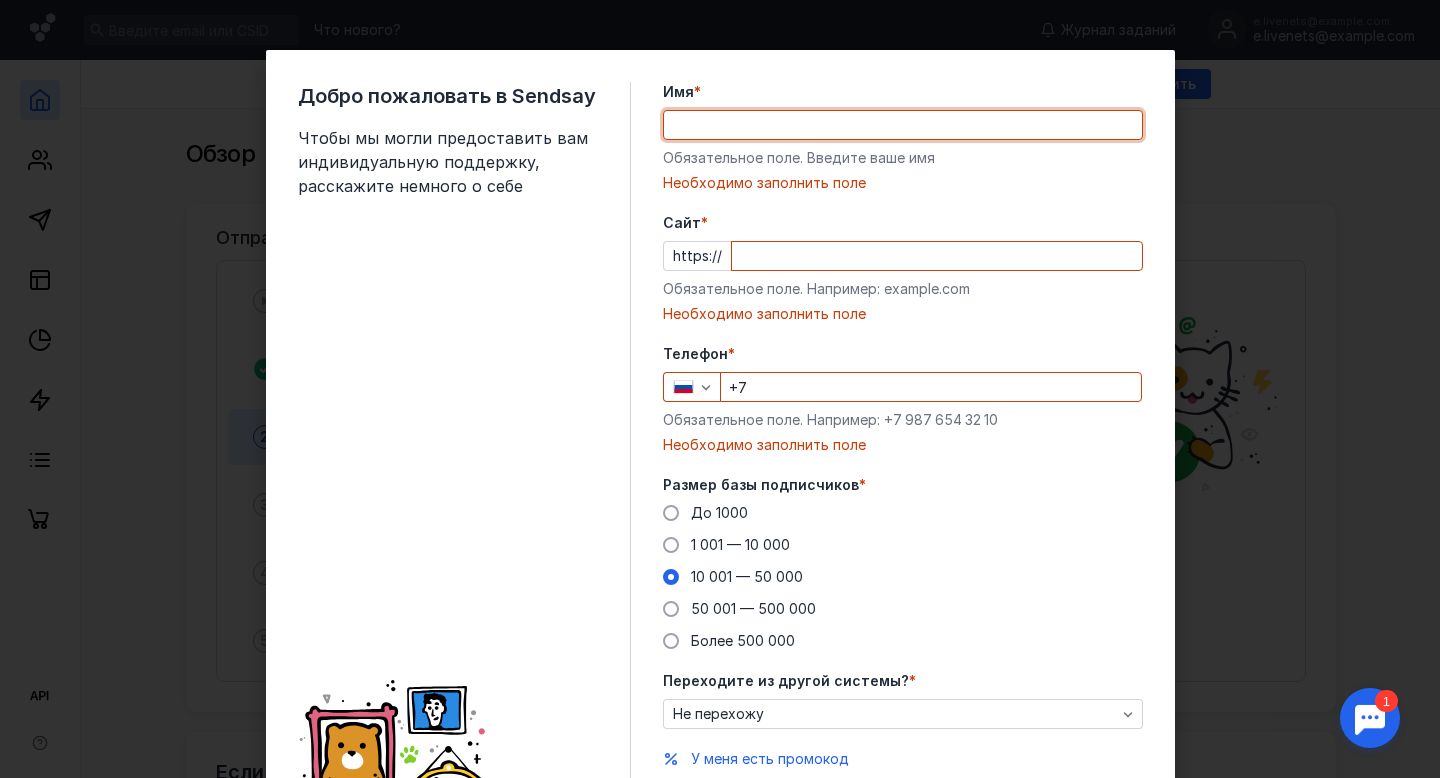 scroll, scrollTop: 141, scrollLeft: 0, axis: vertical 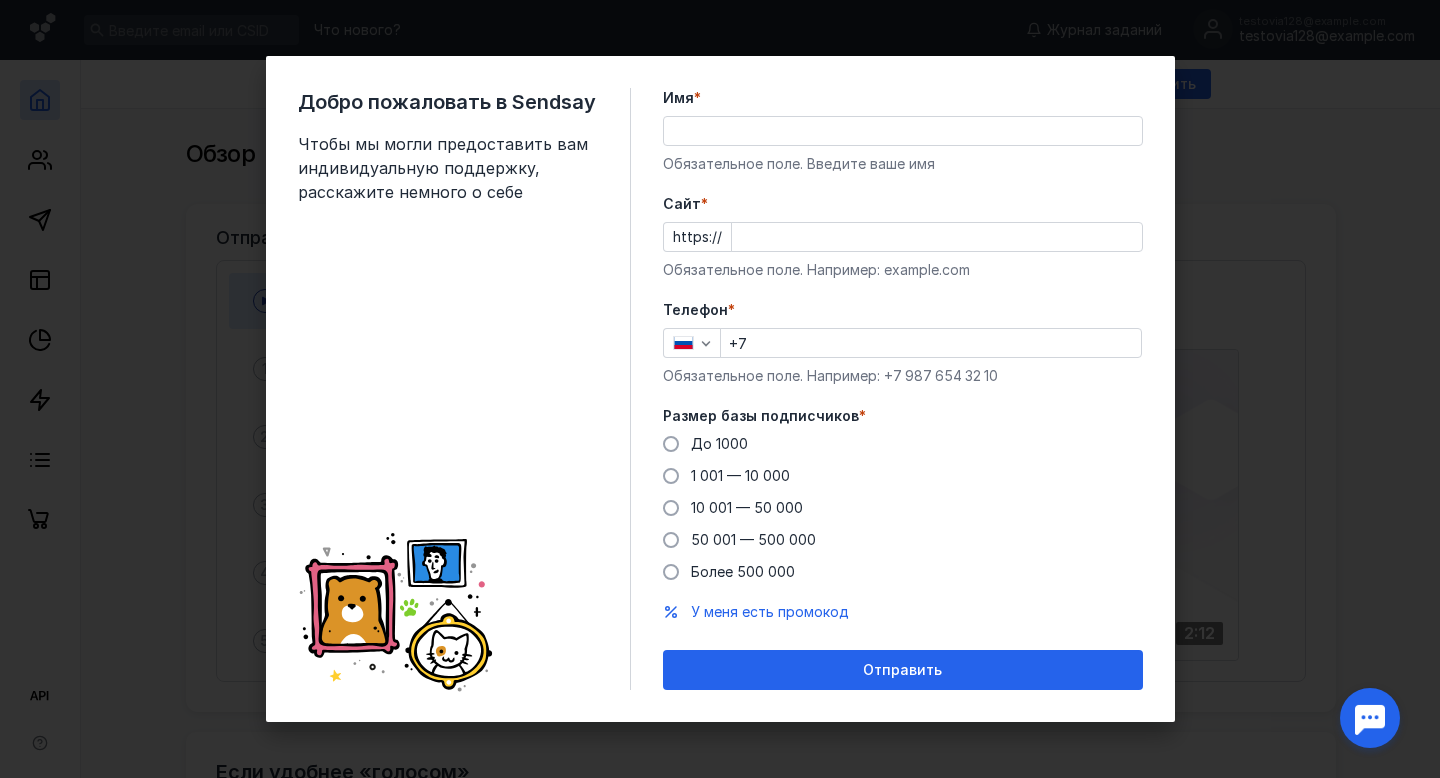 click on "Имя  *" at bounding box center (903, 131) 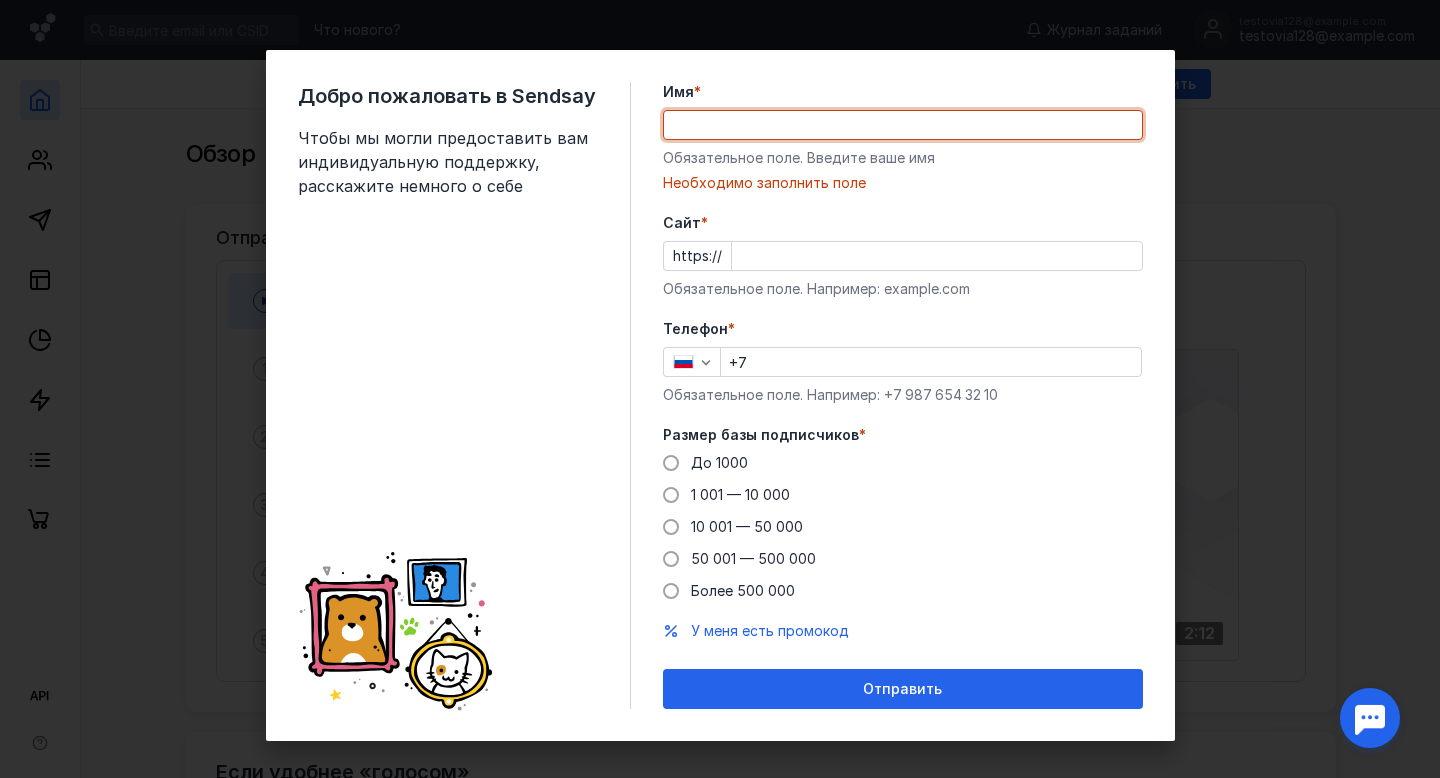 click on "Cайт  * https:// Обязательное поле. Например: example.com" at bounding box center [903, 256] 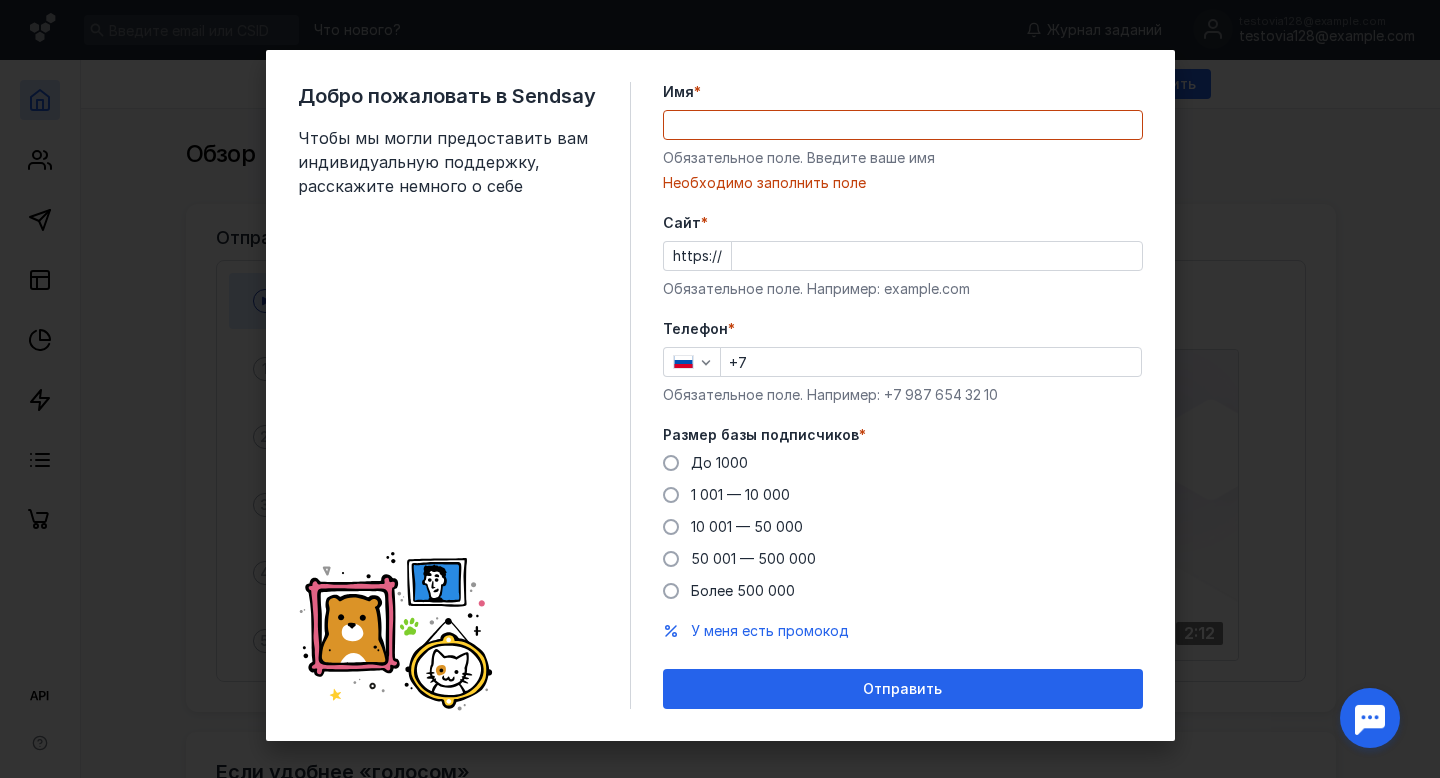 click on "Cайт  *" at bounding box center (937, 256) 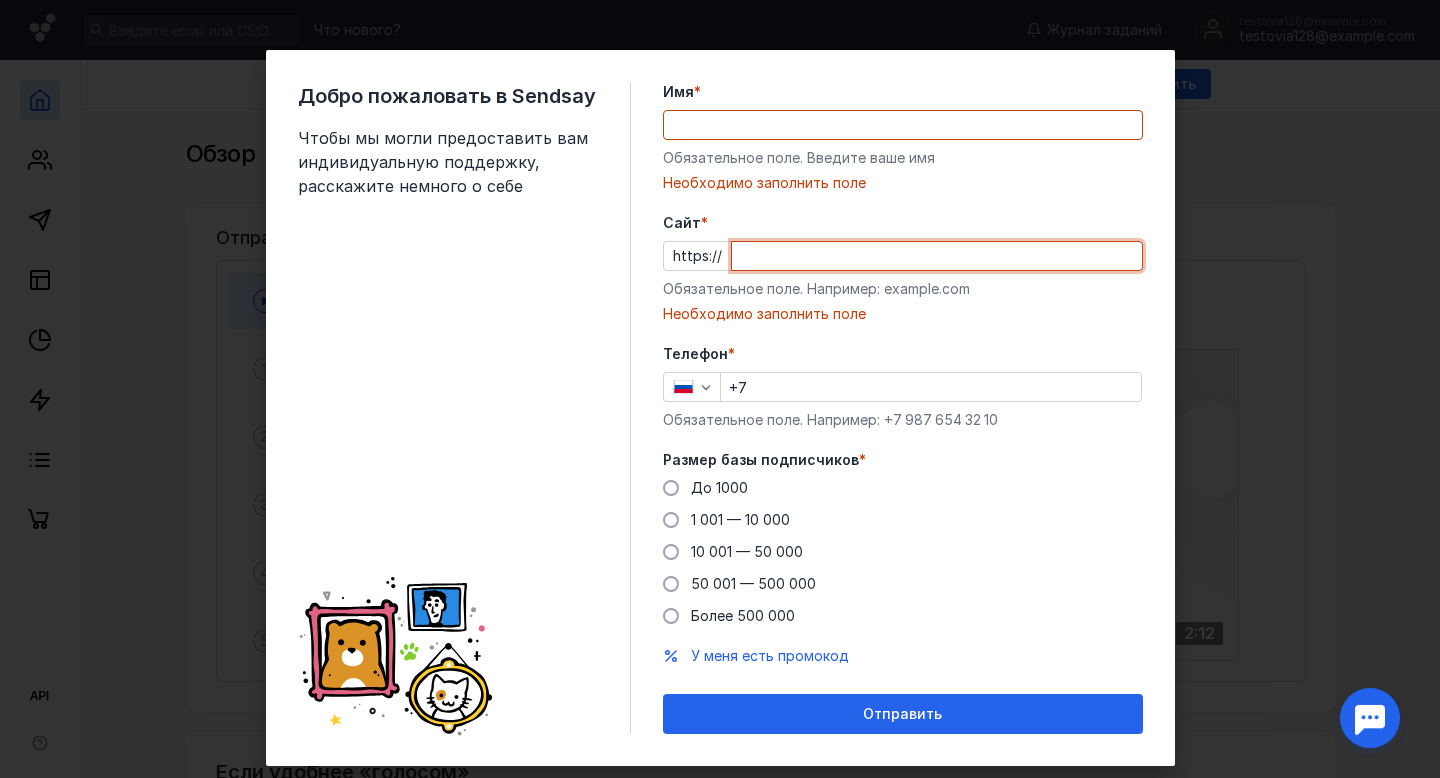 click on "+7" at bounding box center (931, 387) 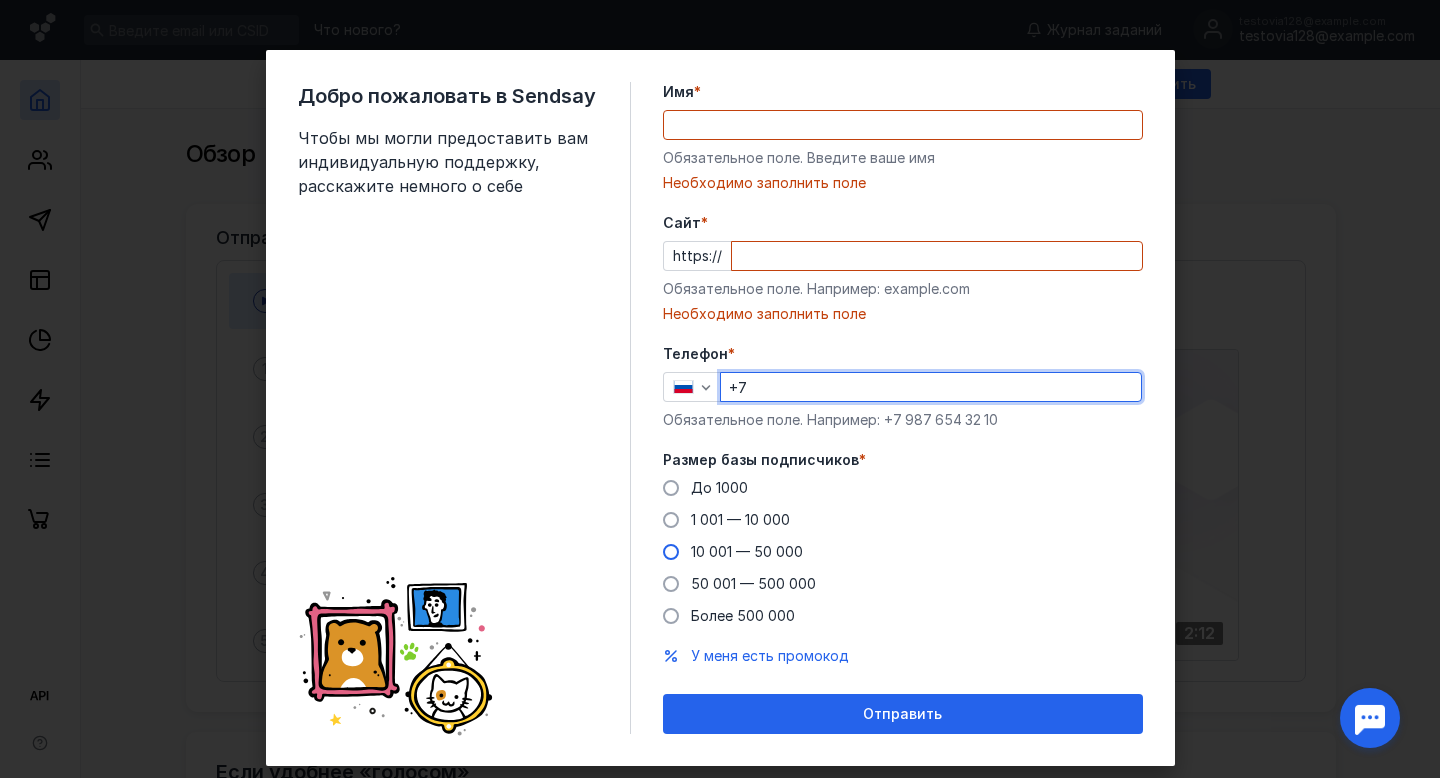 click on "10 001 — 50 000" at bounding box center [747, 551] 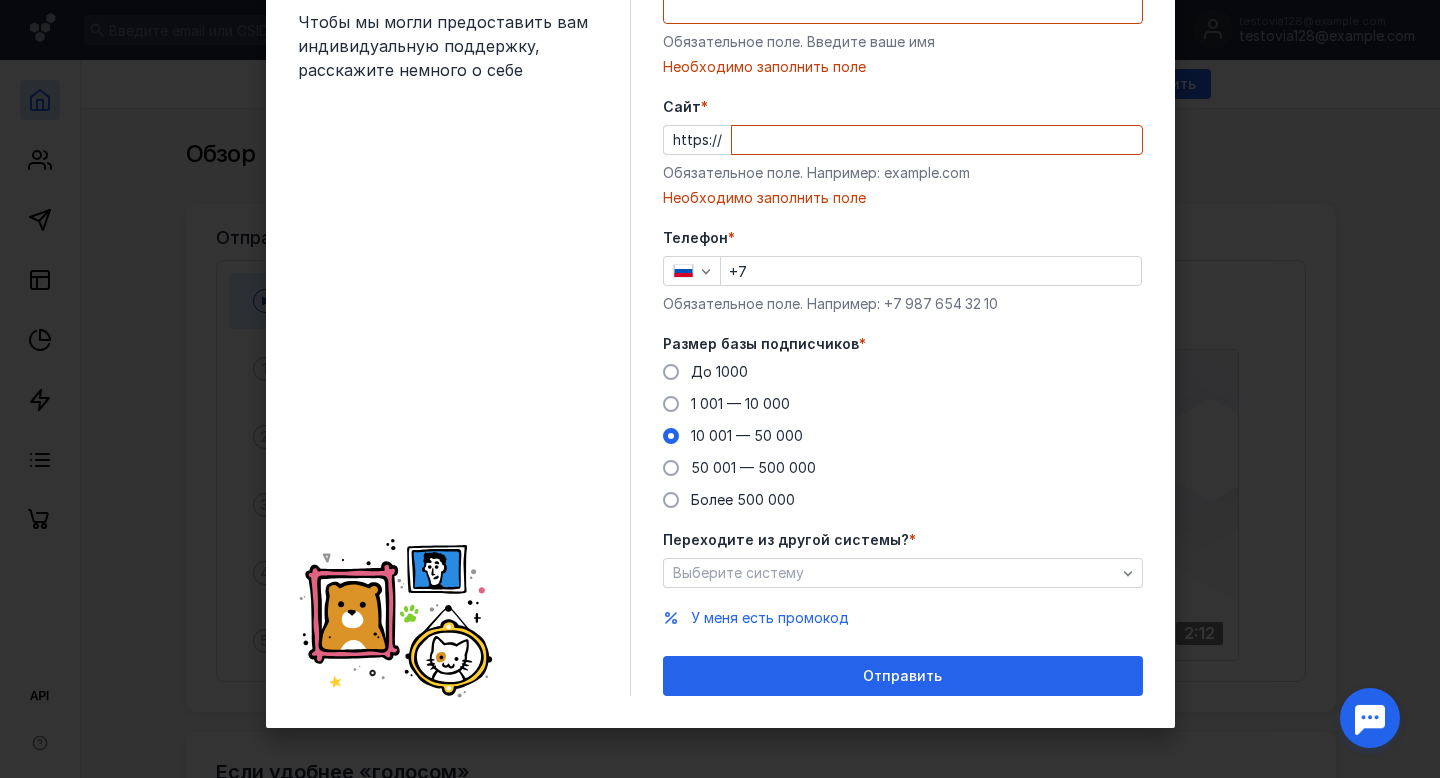 scroll, scrollTop: 115, scrollLeft: 0, axis: vertical 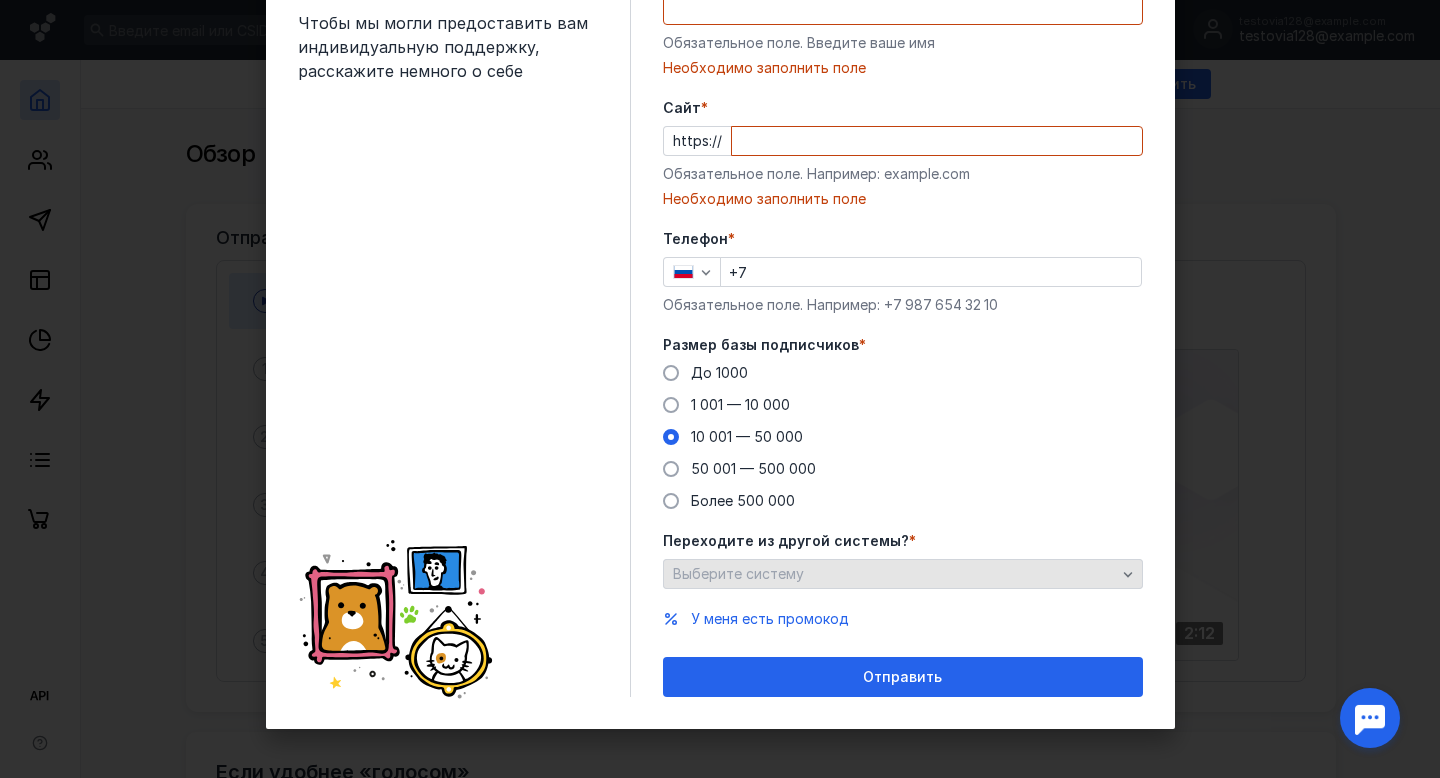 click on "Выберите систему" at bounding box center [894, 574] 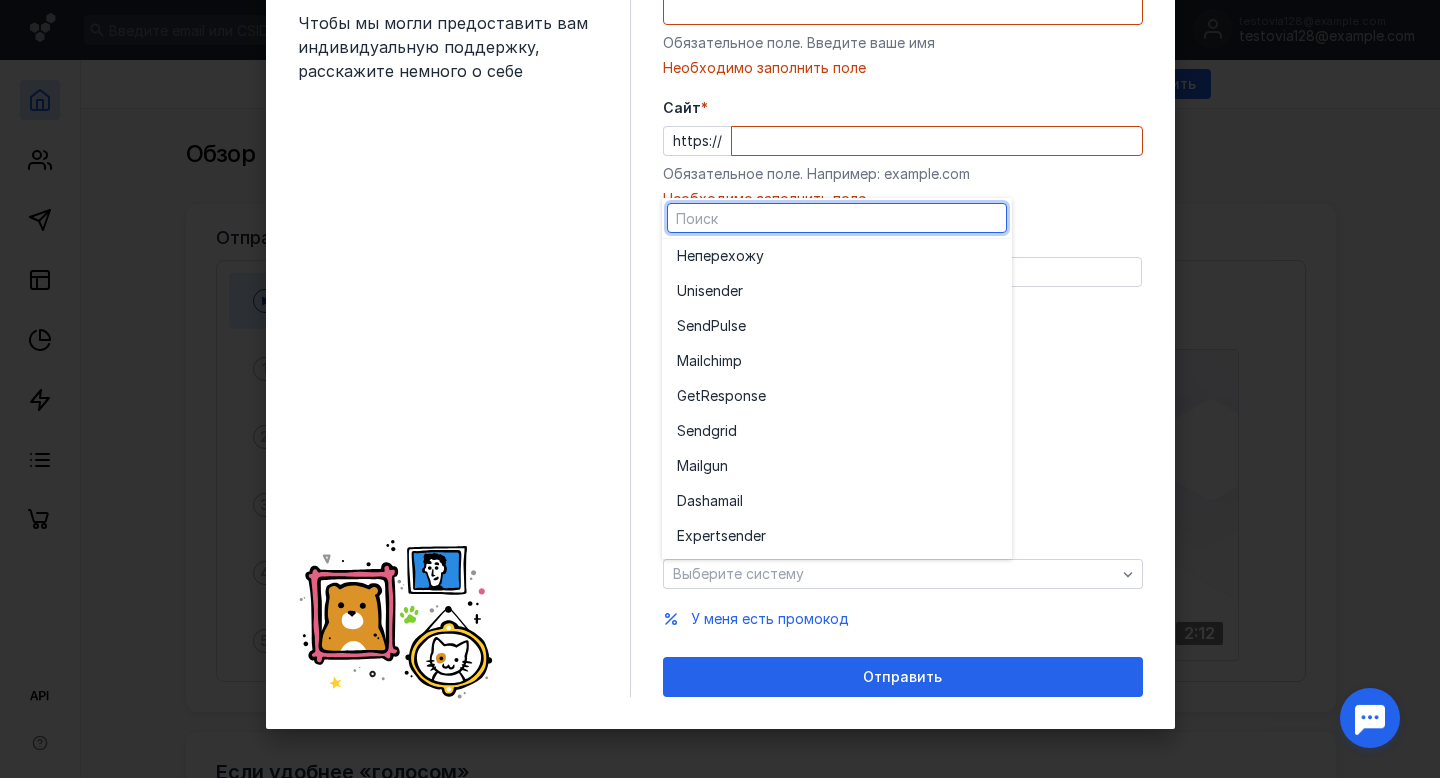 scroll, scrollTop: 7, scrollLeft: 0, axis: vertical 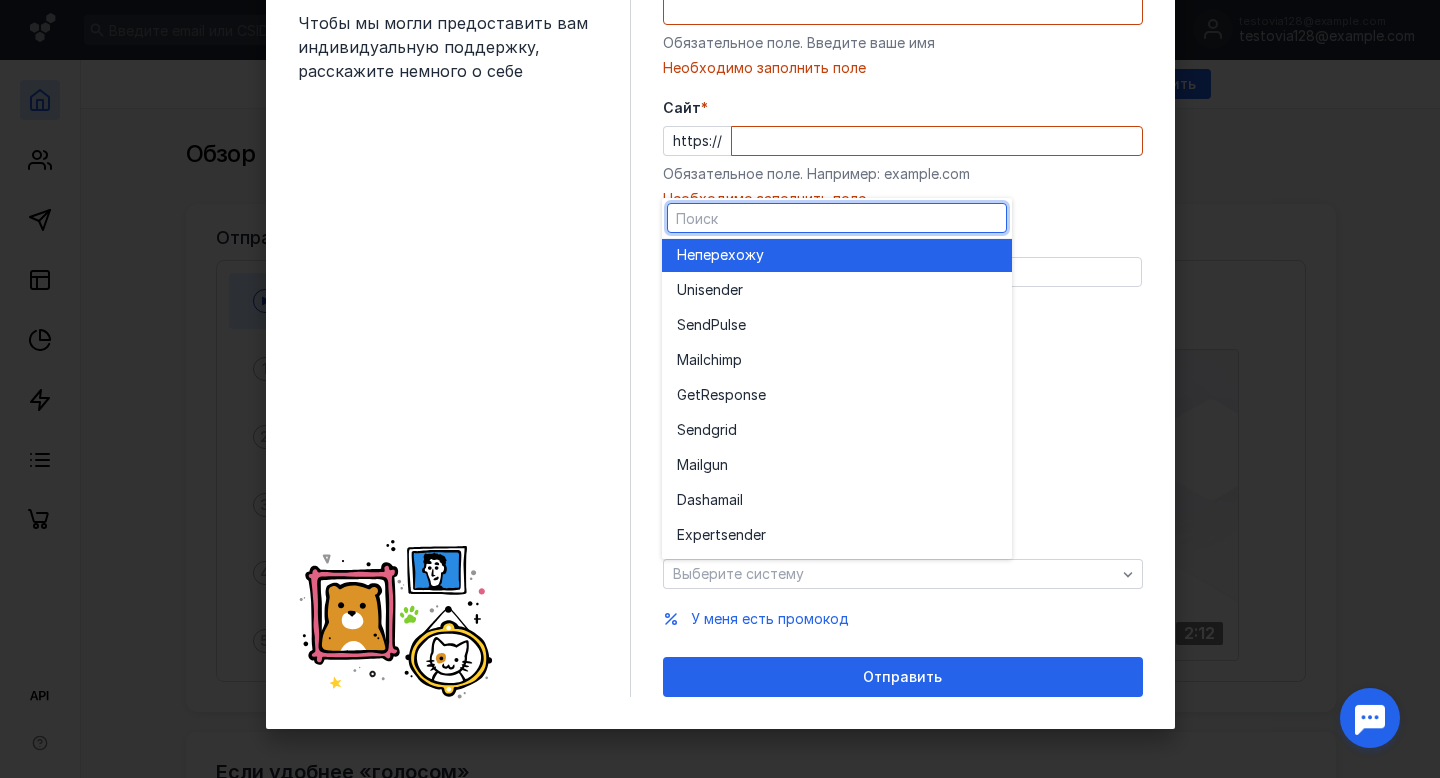 click on "Не  перехожу" at bounding box center (837, 254) 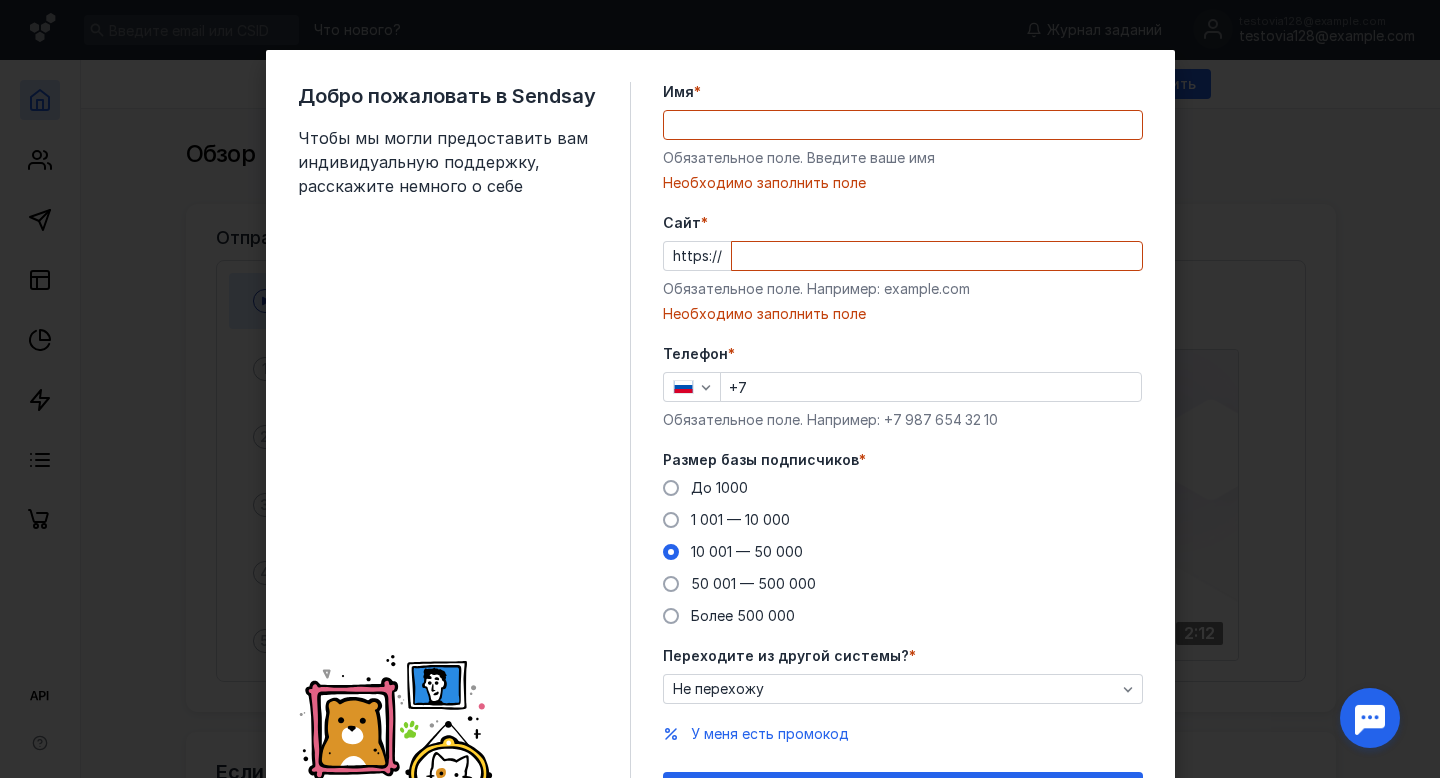 scroll, scrollTop: 1, scrollLeft: 0, axis: vertical 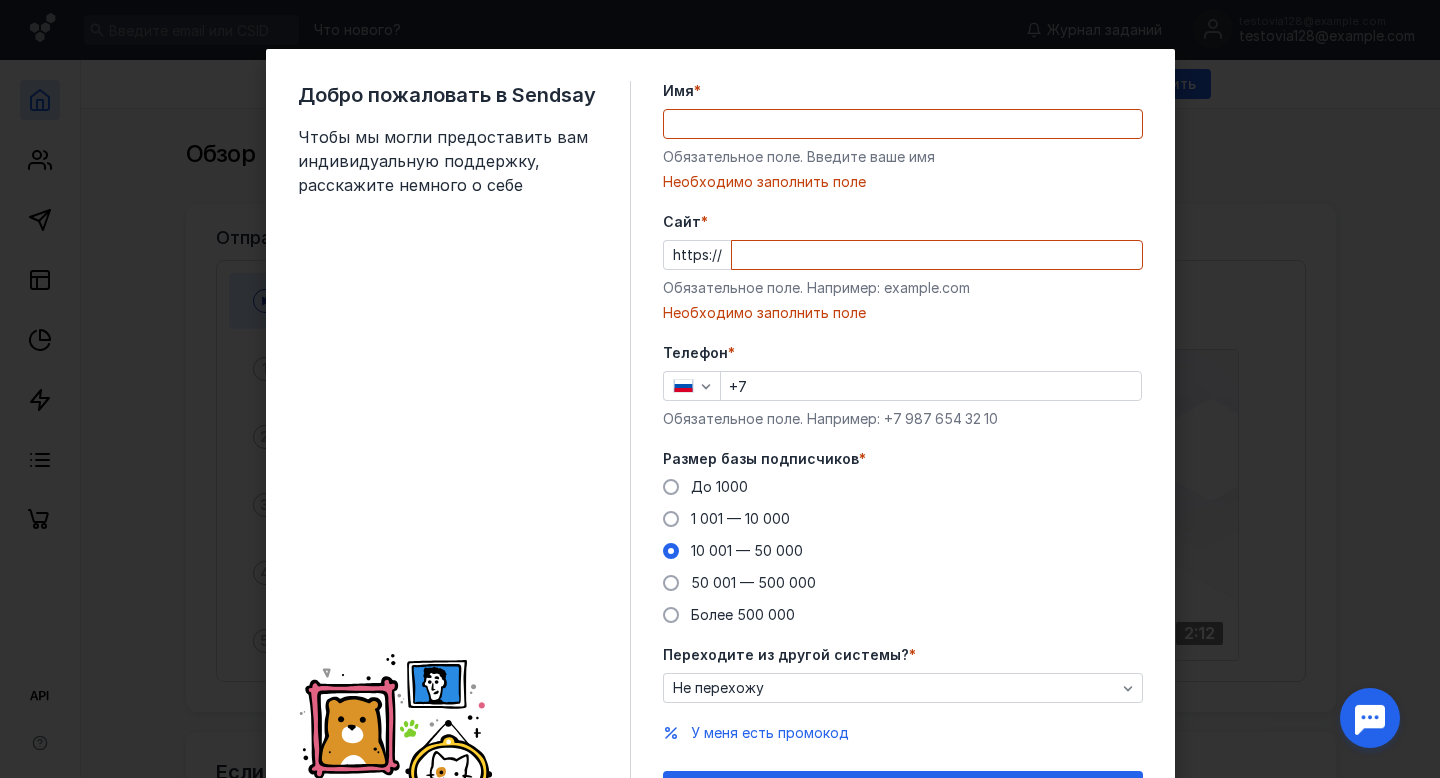 click on "Имя  *" at bounding box center (903, 124) 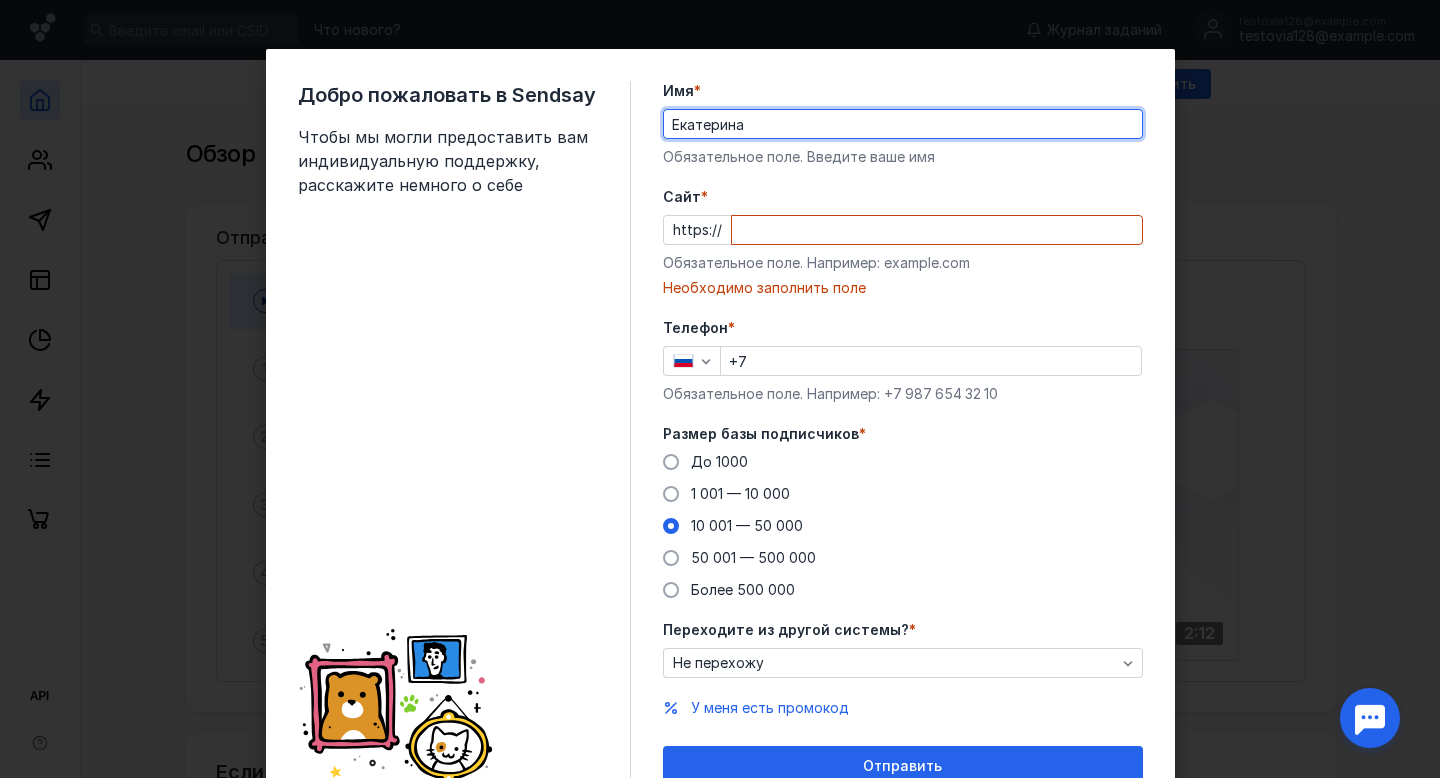 type on "Екатерина" 